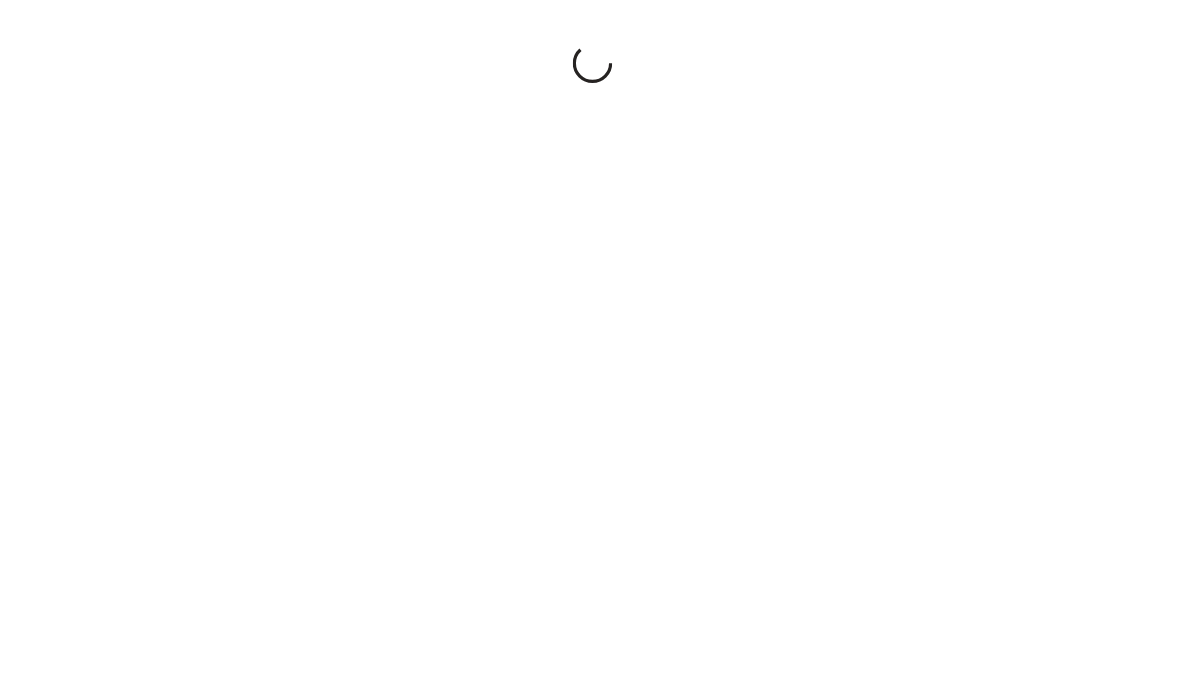 scroll, scrollTop: 0, scrollLeft: 0, axis: both 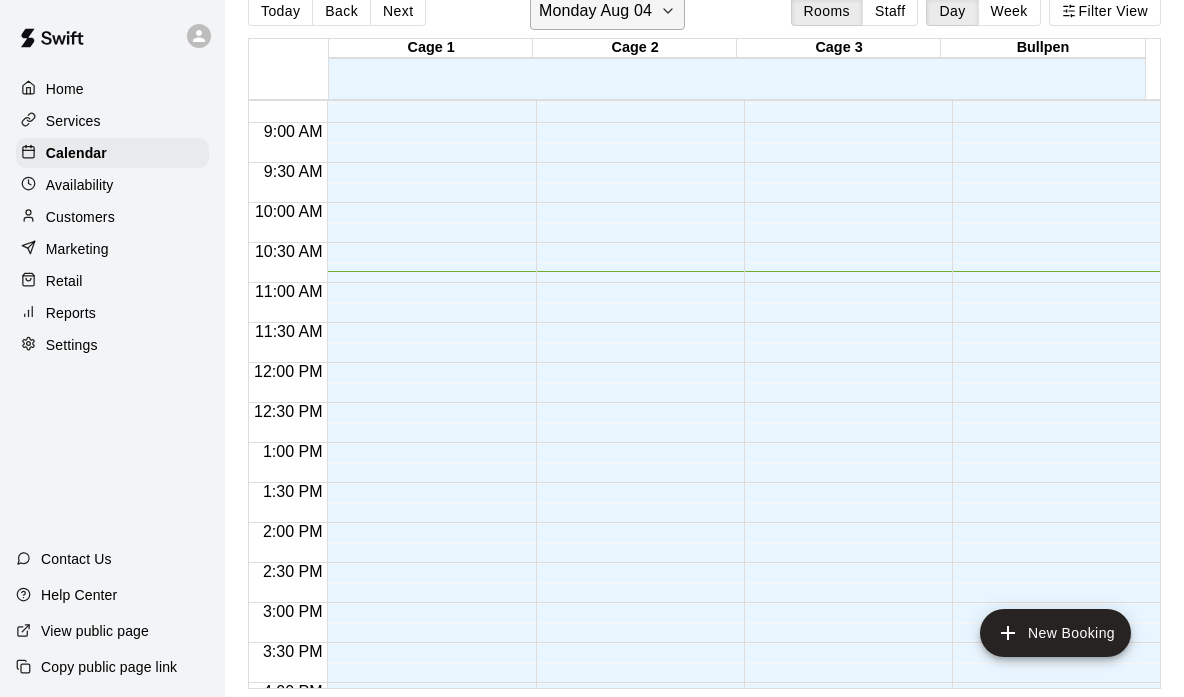 click 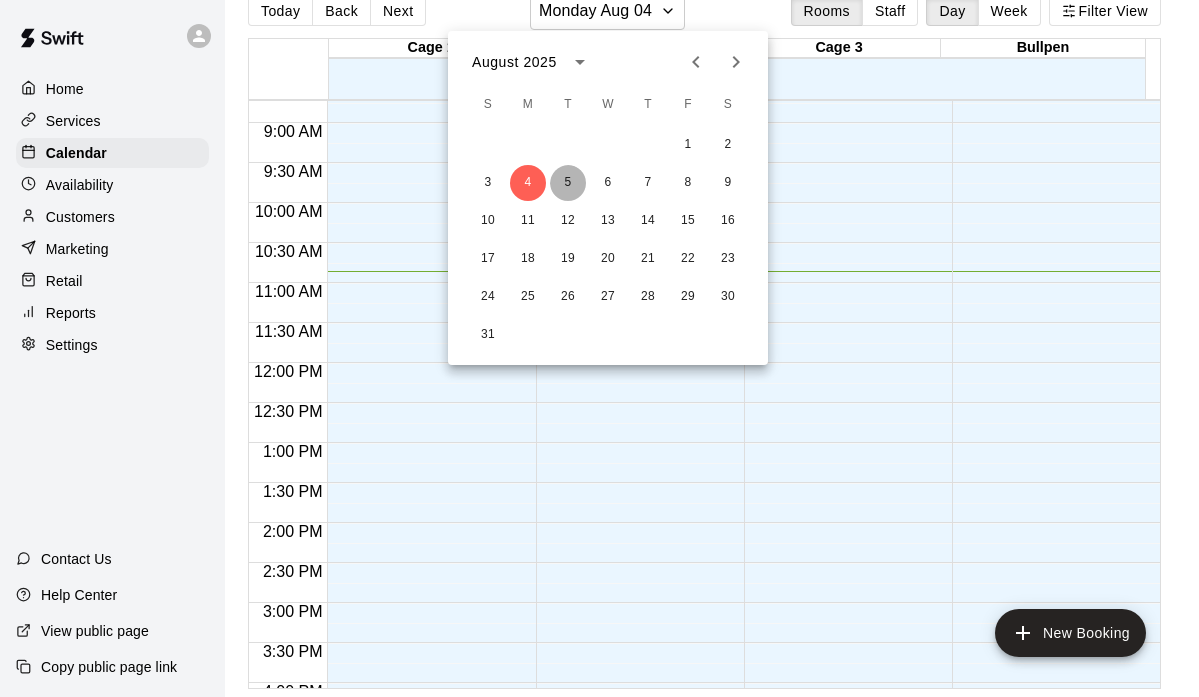 click on "5" at bounding box center (568, 183) 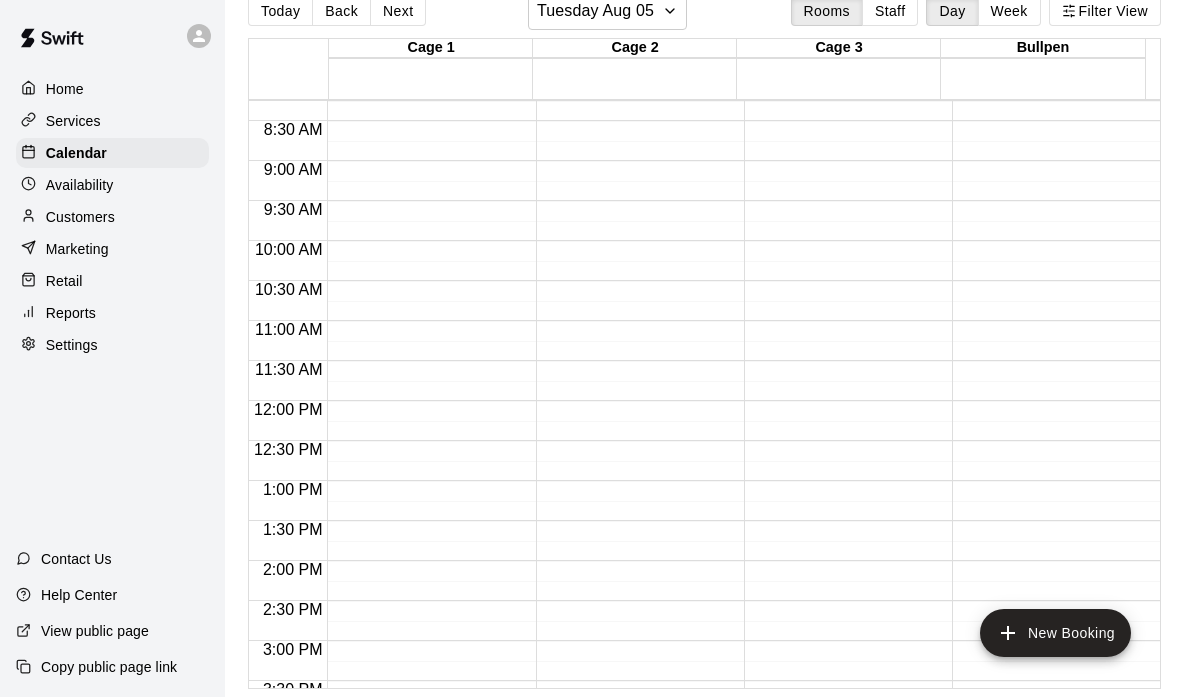 scroll, scrollTop: 656, scrollLeft: 0, axis: vertical 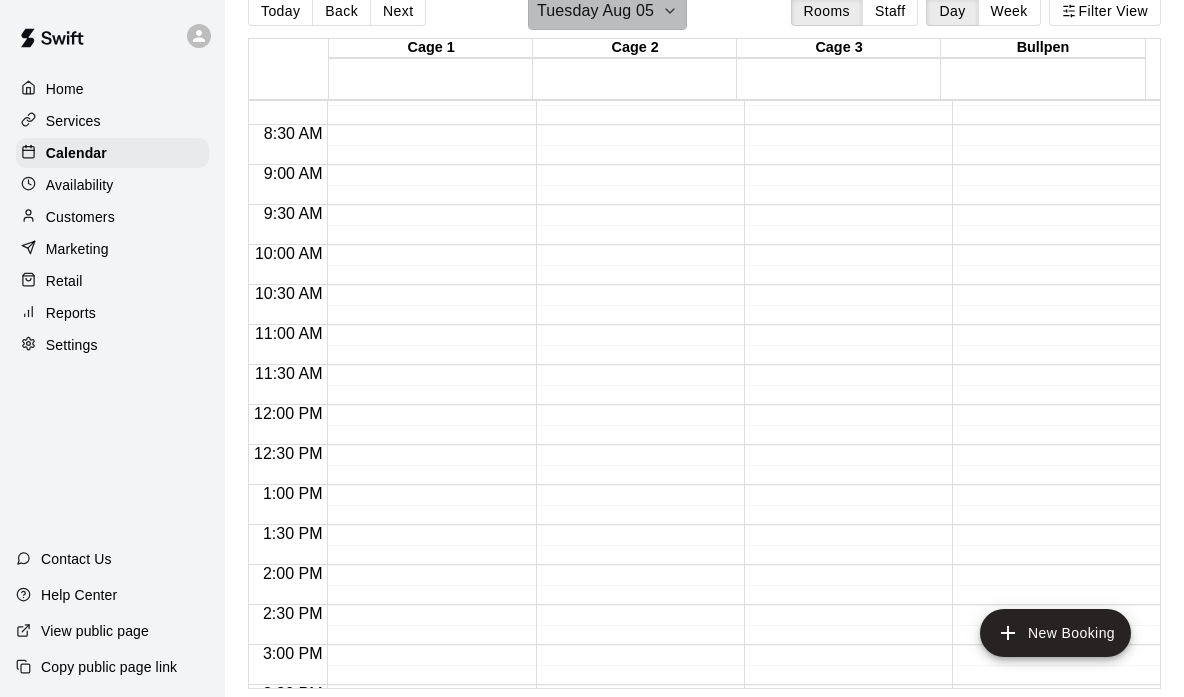 click on "Tuesday Aug 05" at bounding box center [607, 11] 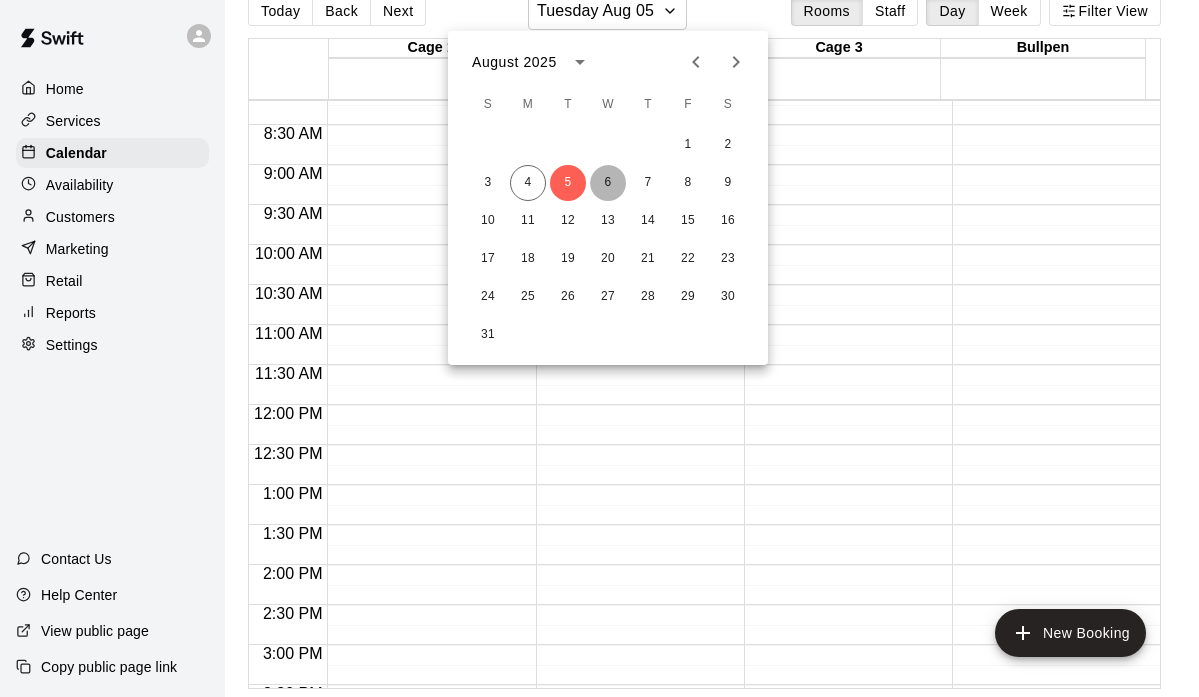 click on "6" at bounding box center [608, 183] 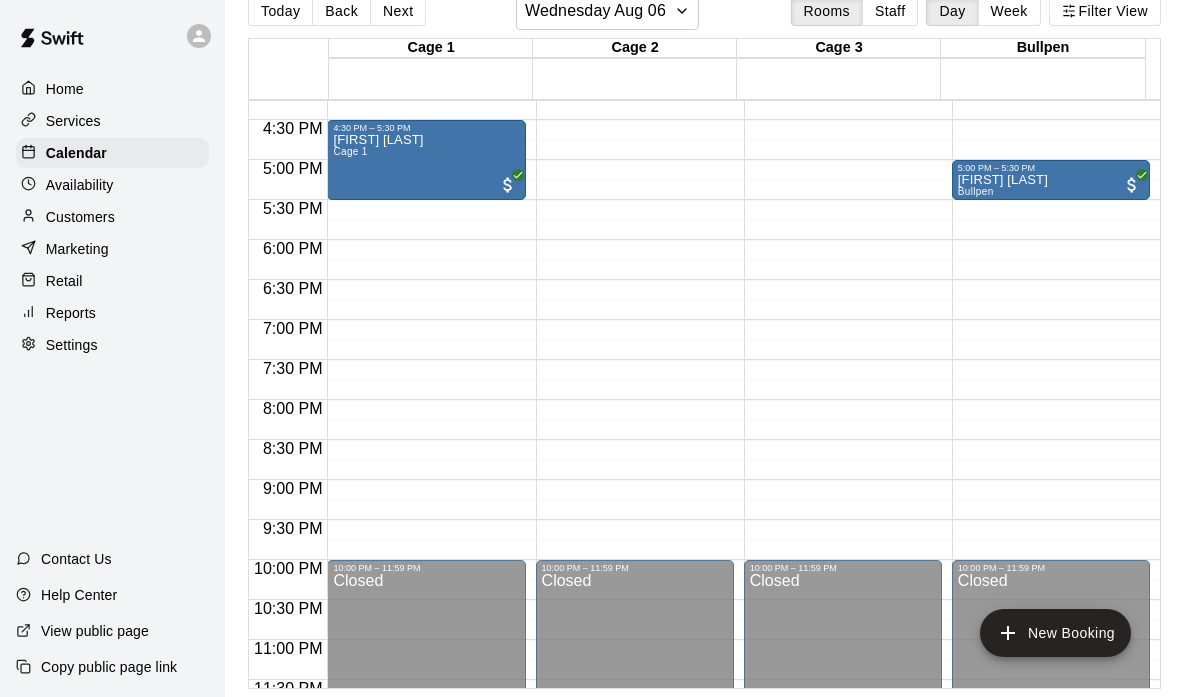 scroll, scrollTop: 1260, scrollLeft: 0, axis: vertical 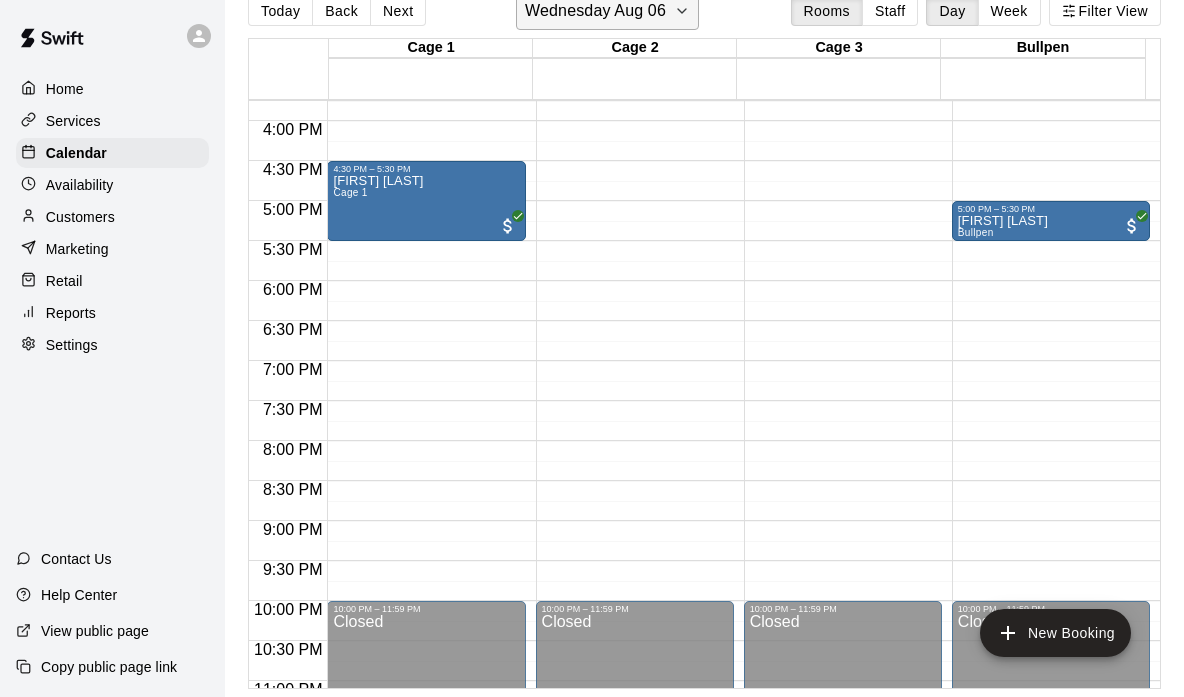click 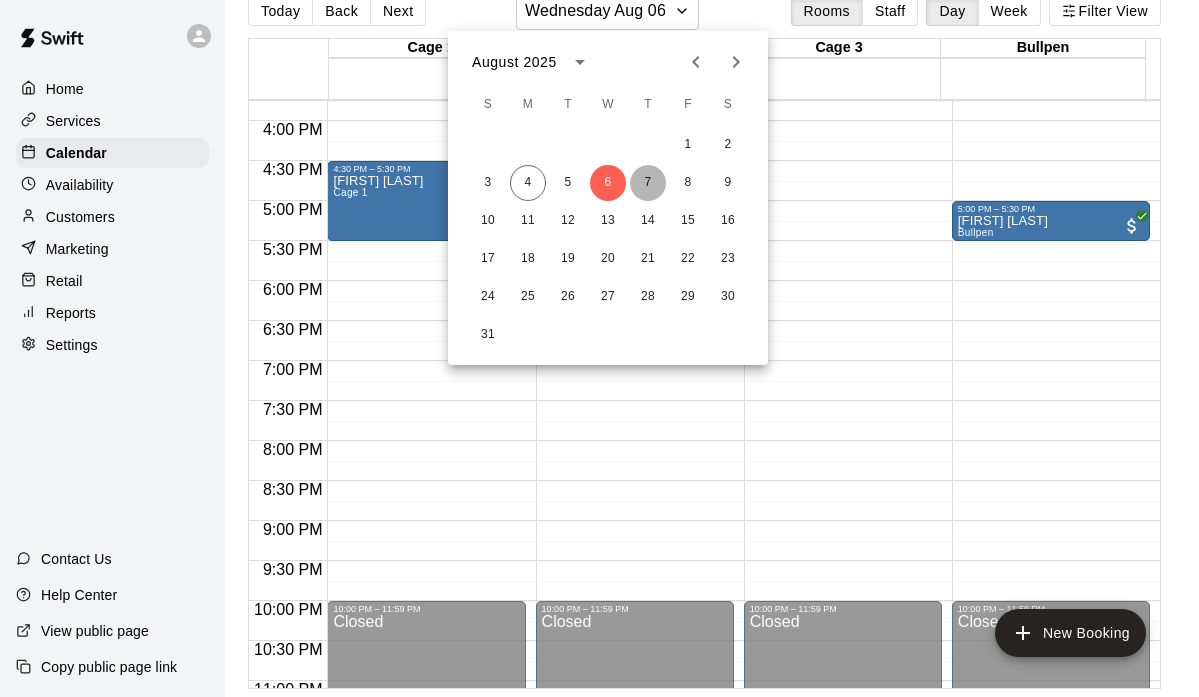 click on "7" at bounding box center (648, 183) 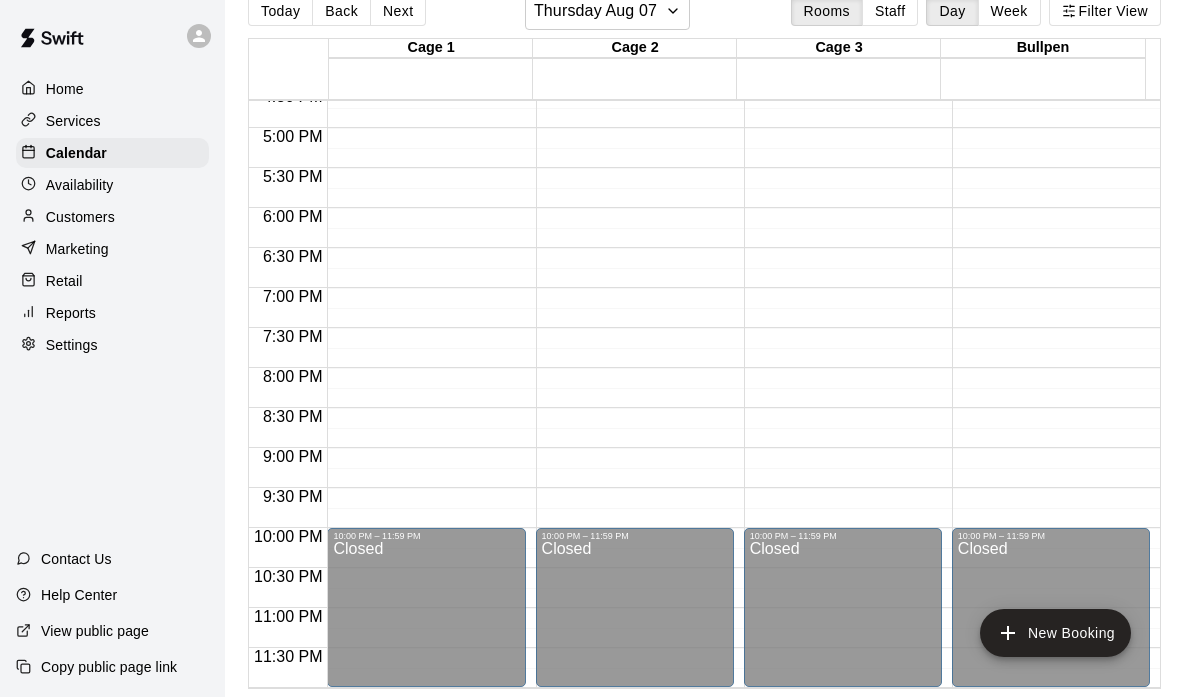 scroll, scrollTop: 650, scrollLeft: 0, axis: vertical 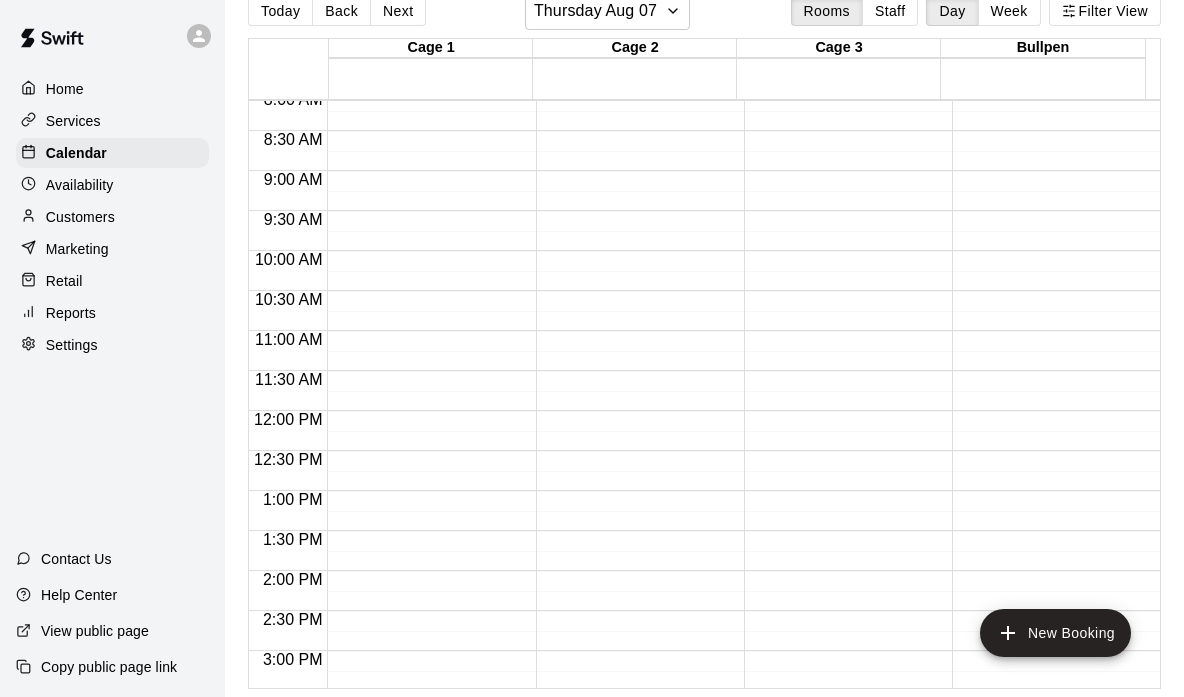 click on "Customers" at bounding box center (80, 217) 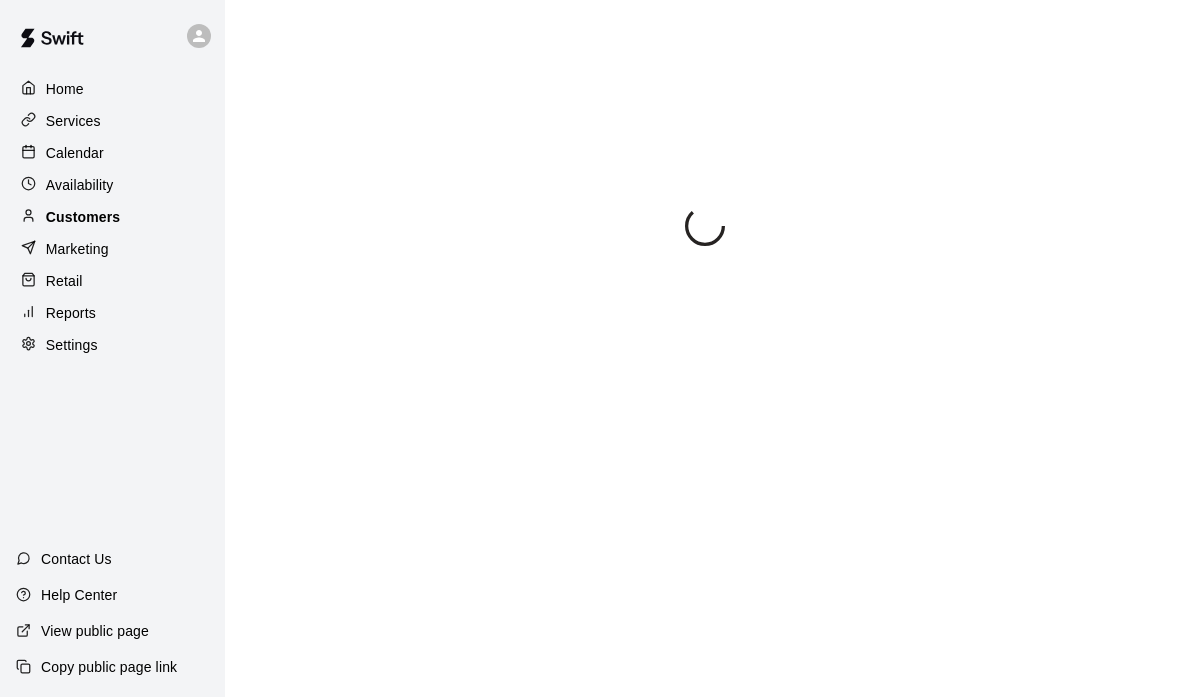 scroll, scrollTop: 0, scrollLeft: 0, axis: both 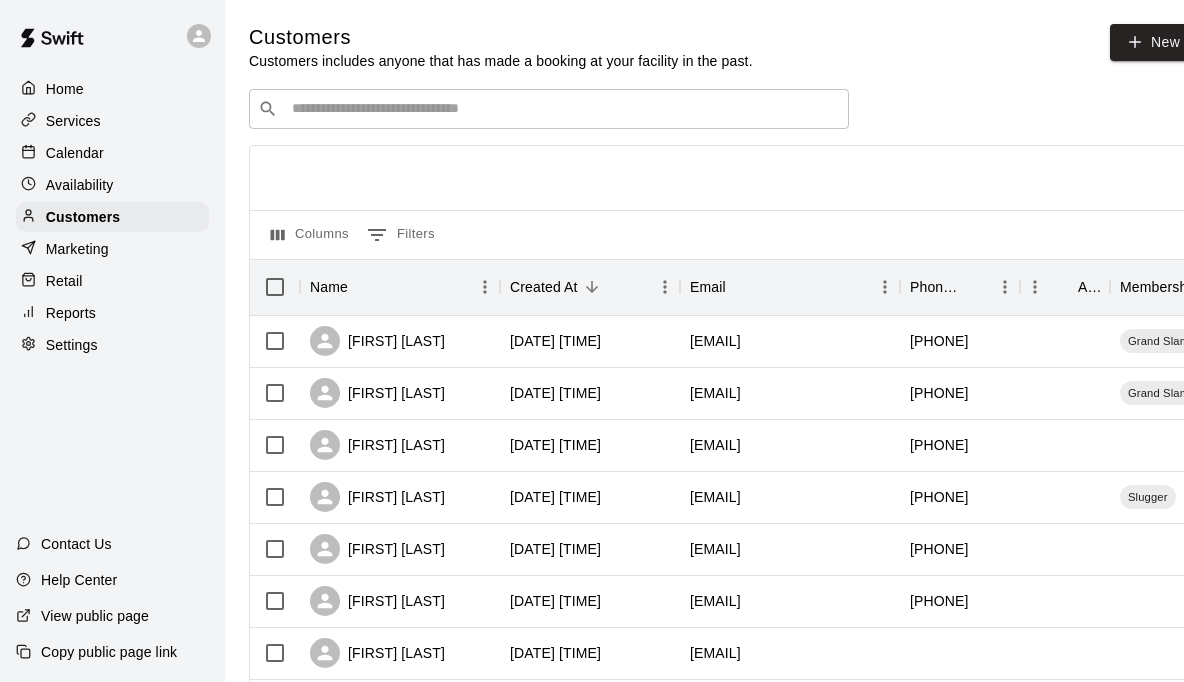 click on "​ ​" at bounding box center (549, 109) 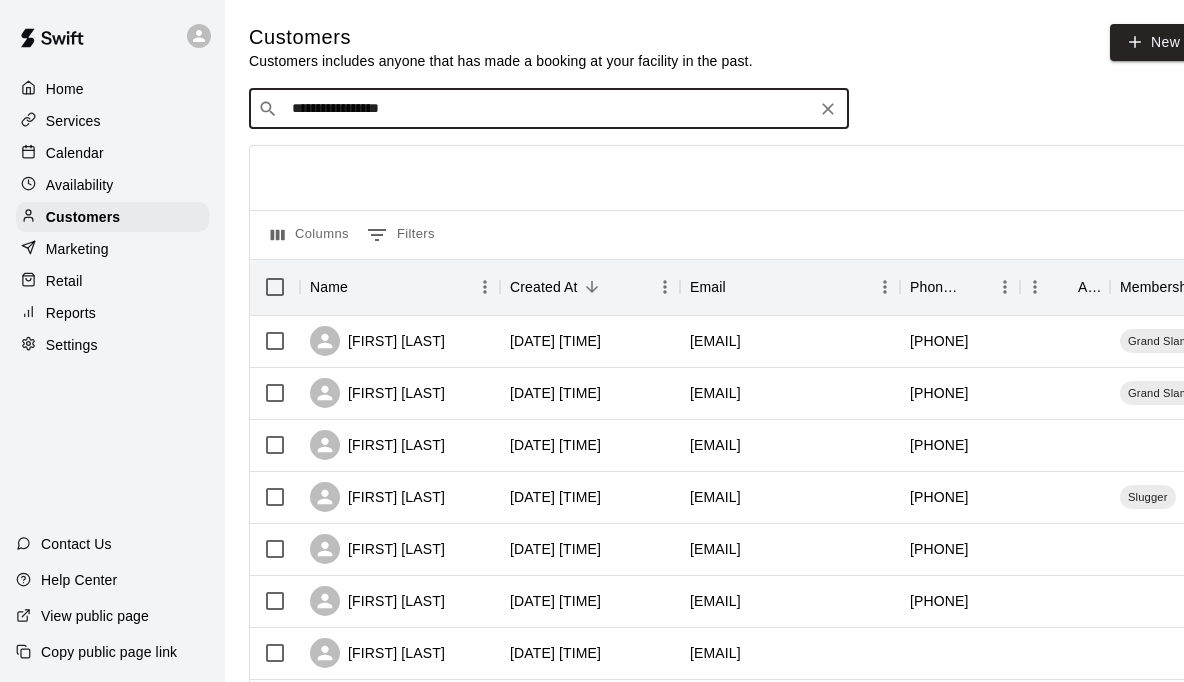 type on "**********" 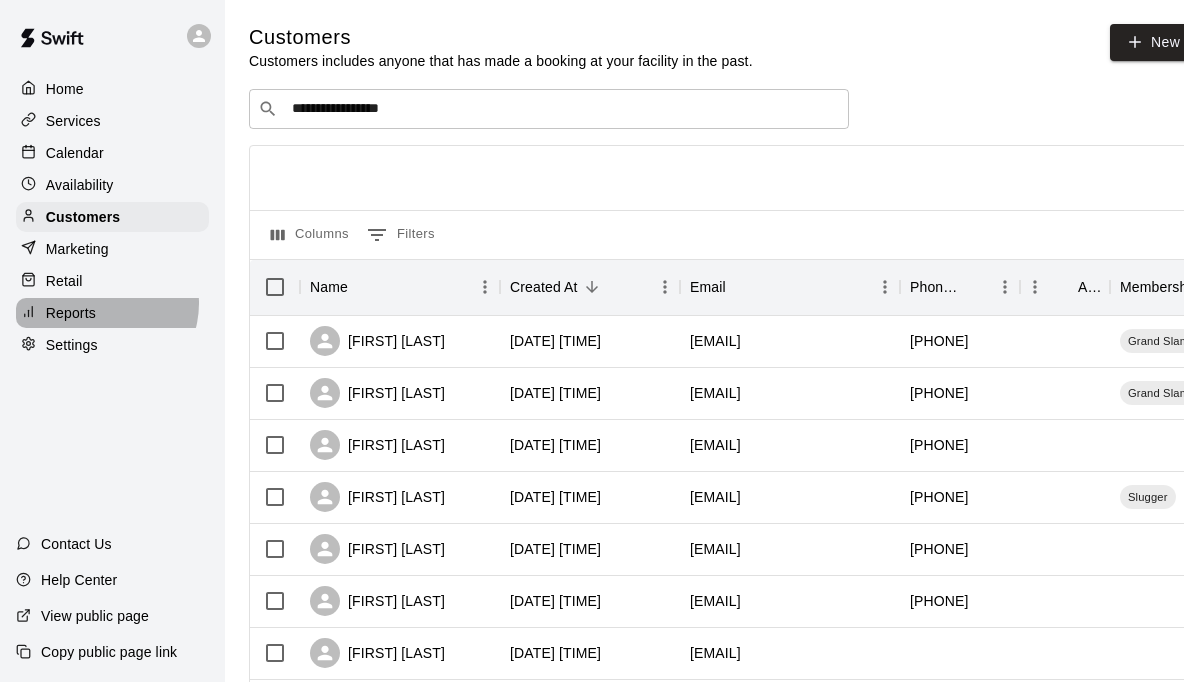 click on "Reports" at bounding box center [112, 313] 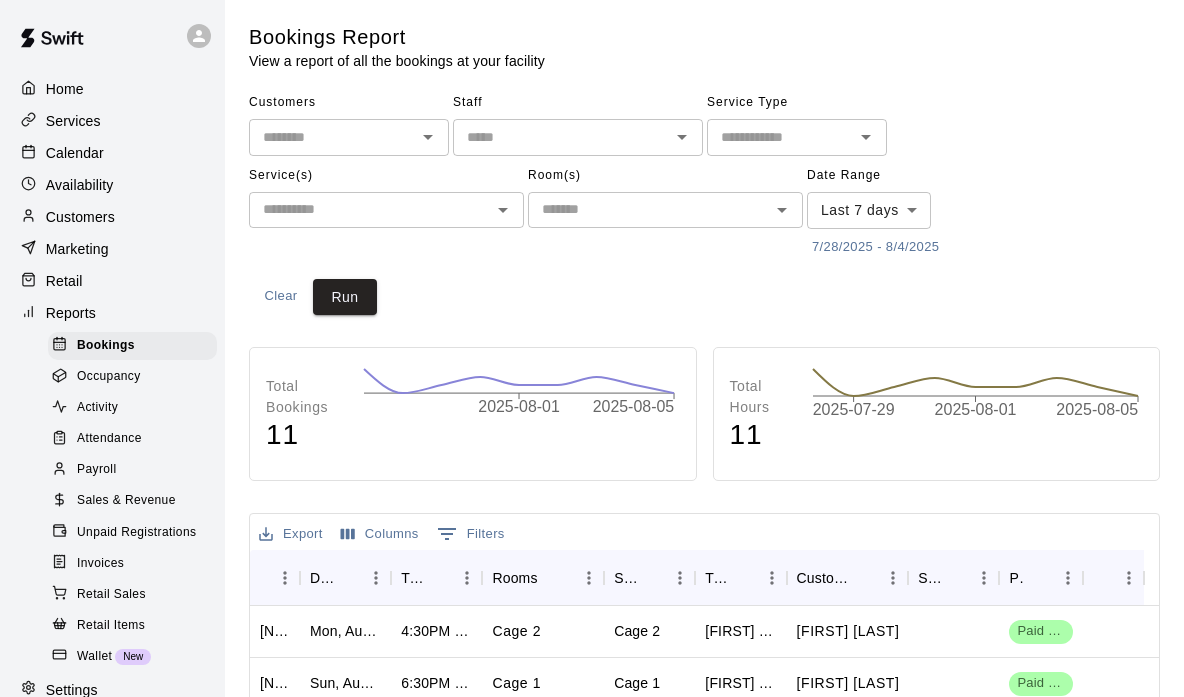 click at bounding box center (332, 137) 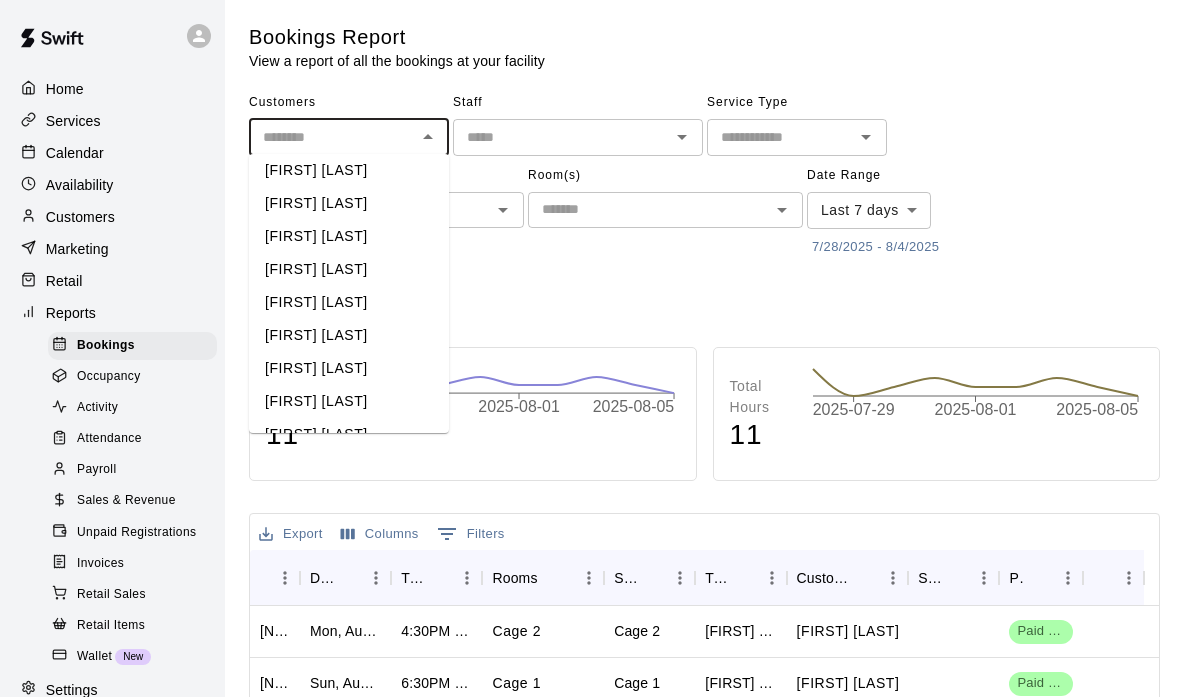 scroll, scrollTop: 0, scrollLeft: 0, axis: both 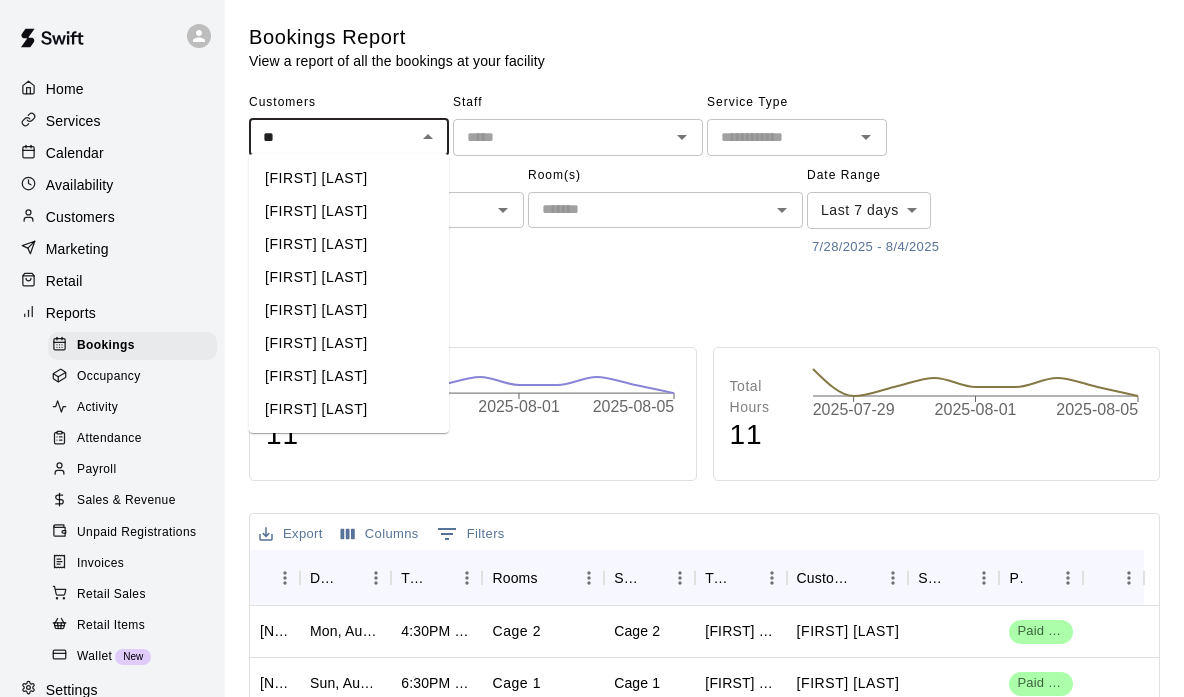 type on "*" 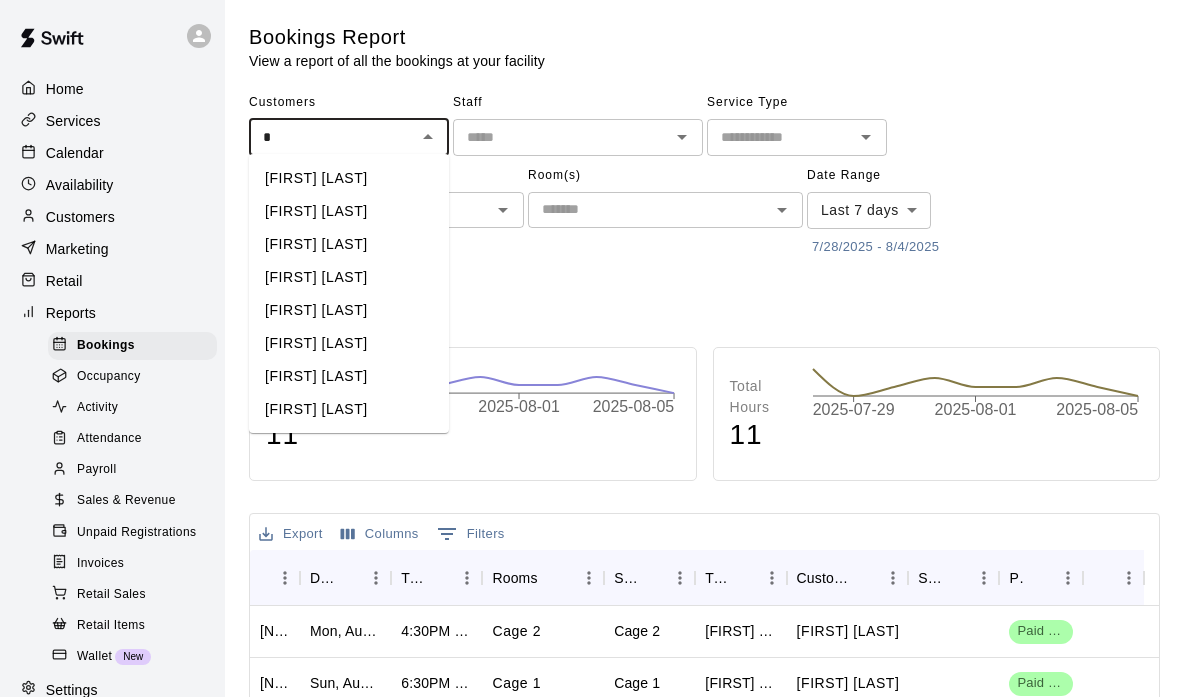 type 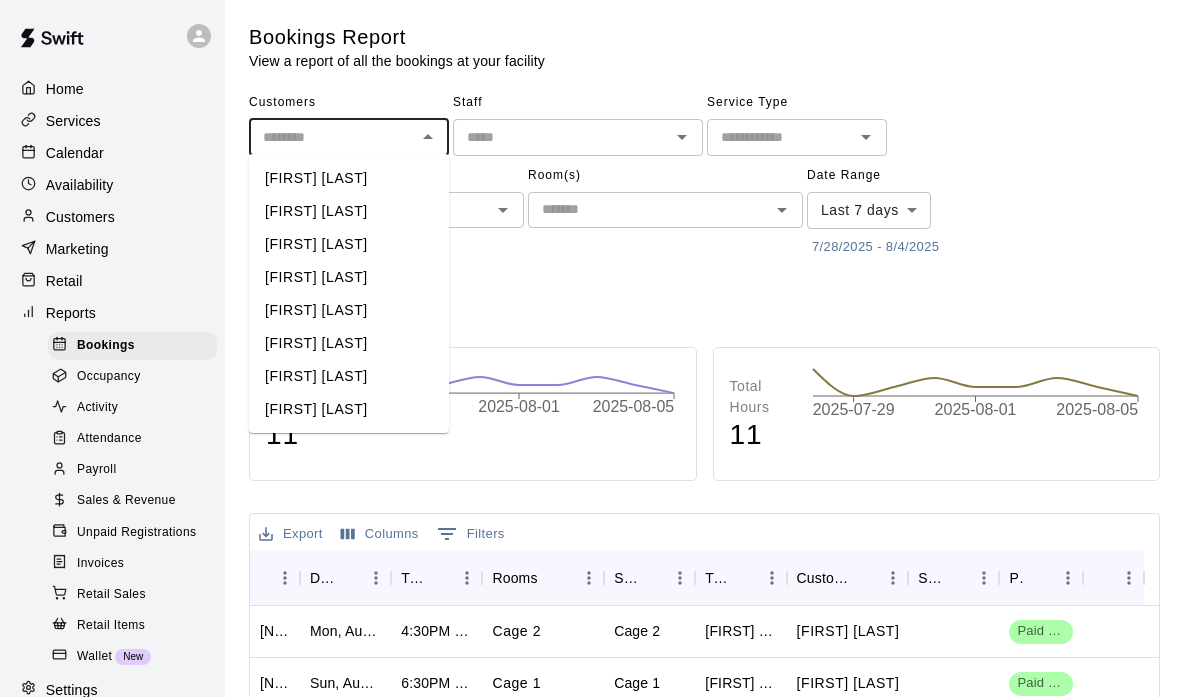 click on "Customers ​ JAKE KLINE Matt Jones Jake Trybulski Katrina Scavone Courtney Pattillo Todd Dietrich Scott MInnich Jaysen Curtis-Yeakel Kevin Davis Hayden DeFilippo Raphael Delgado Braden Demler Andrew Diehl Tony Dinsmore Tyler Dunn Blake Etter Bryce Evans Brad Ferguson Owen Fitter Randy Kinsey Jaime Foose Shannon Fowler Jose Galvao Jeremy Gelwicks Joseph Gross Brady Anderson Jeremiah Grube Hayden Haines Matt Arva Freddie Atticks Jed Baker Ryan Balaban Andrew Balay Caleb Bizzle Jennifer Blanco Chase Boger Gavin Boyd Kylee Brown Lindsay Cameron Ryan Clemmer Brooks Cline Darcy Cramer Daniela Harris Lisa Hartzfeld Steve Hawkins Todd Hawkins Amanda Hobby Jason Hockenberry Cynthia Hockensmith Will Hoover Tyler Hornberger Cameron Ireland Lisa Iucolino Logan James Ryland Johns Leslie Jones Conner Jumper Jonathan Keller Jennifer King Benjamin Kleinfelter Garrett Mainhart Nathan Focht Kelly Andrisano Robert Kline Cam Kost Jennifer Kunkel Jennifer Lamason Eli Landers Doug Lantzy Jeffrey Lasko Miles Laskoski Joseph Lauer" at bounding box center [704, 175] 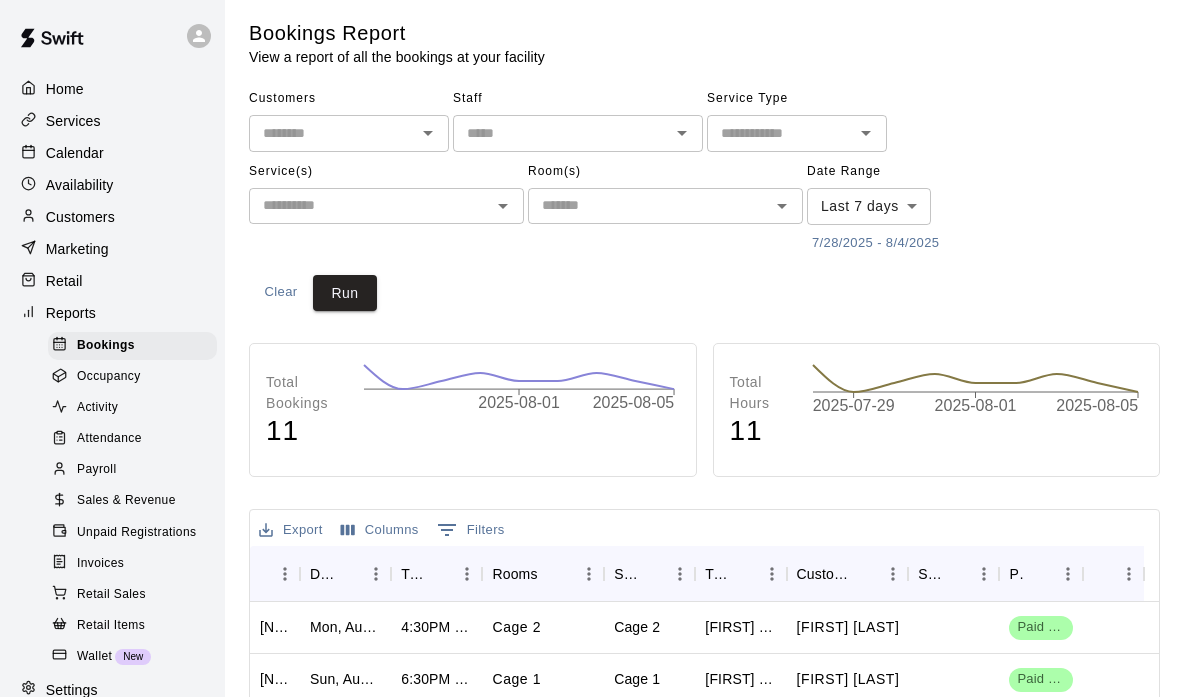 scroll, scrollTop: 396, scrollLeft: 0, axis: vertical 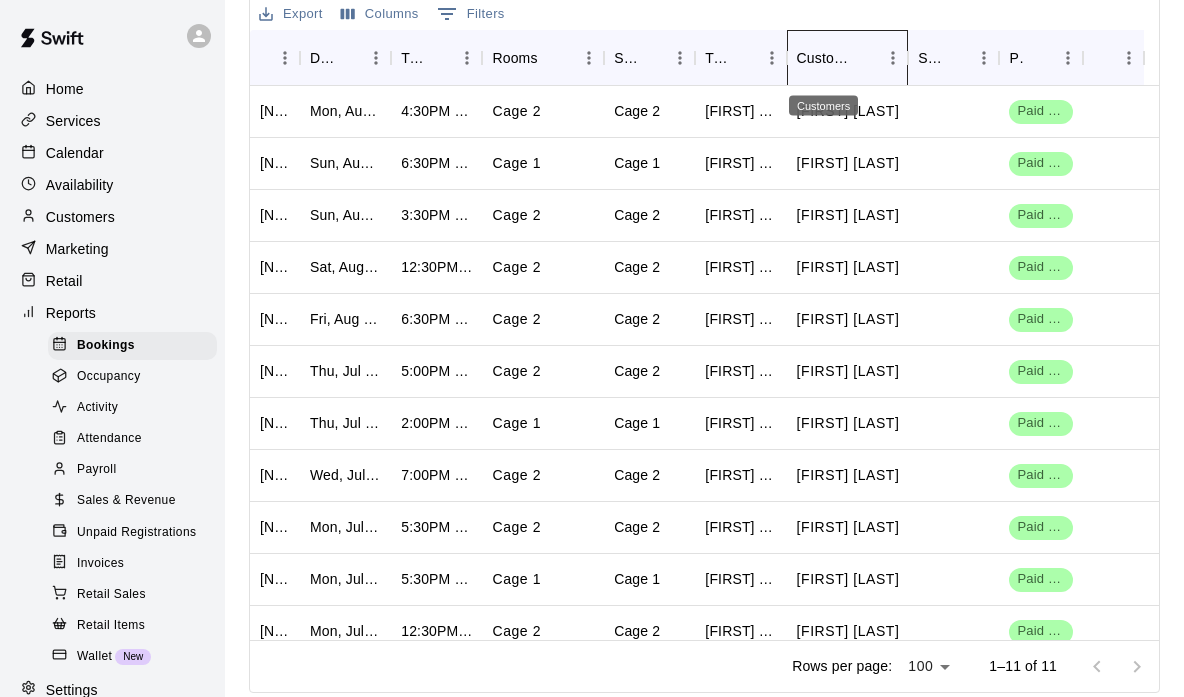click on "Customers" at bounding box center [824, 58] 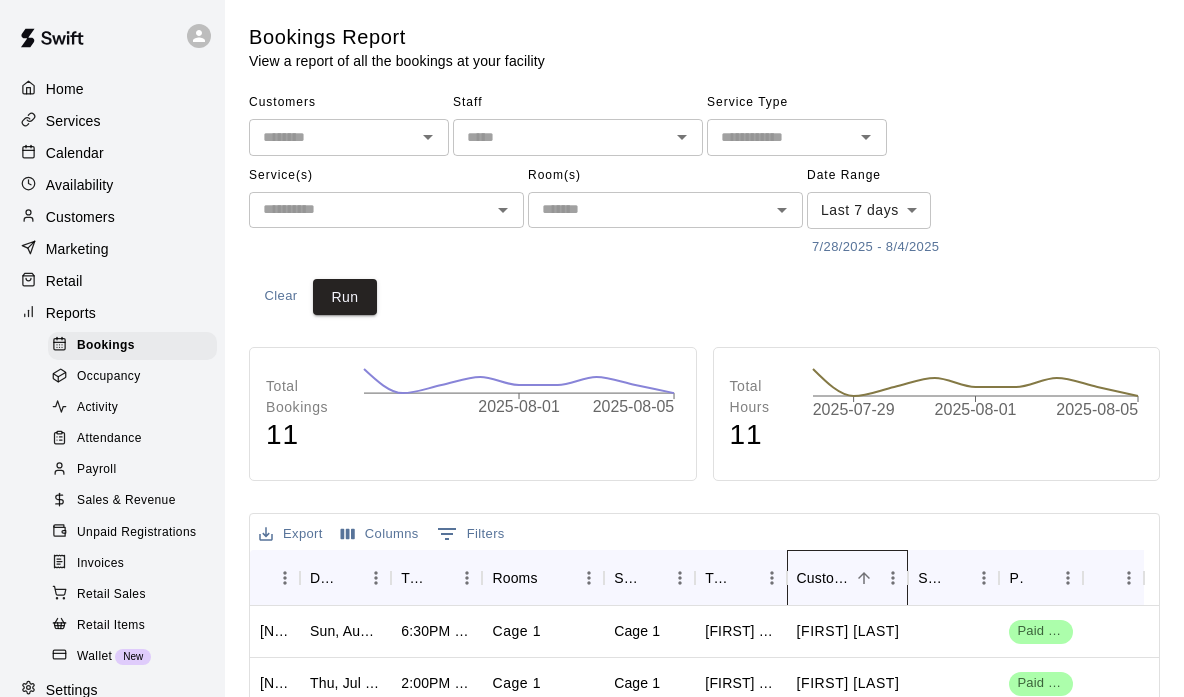 scroll, scrollTop: 388, scrollLeft: 0, axis: vertical 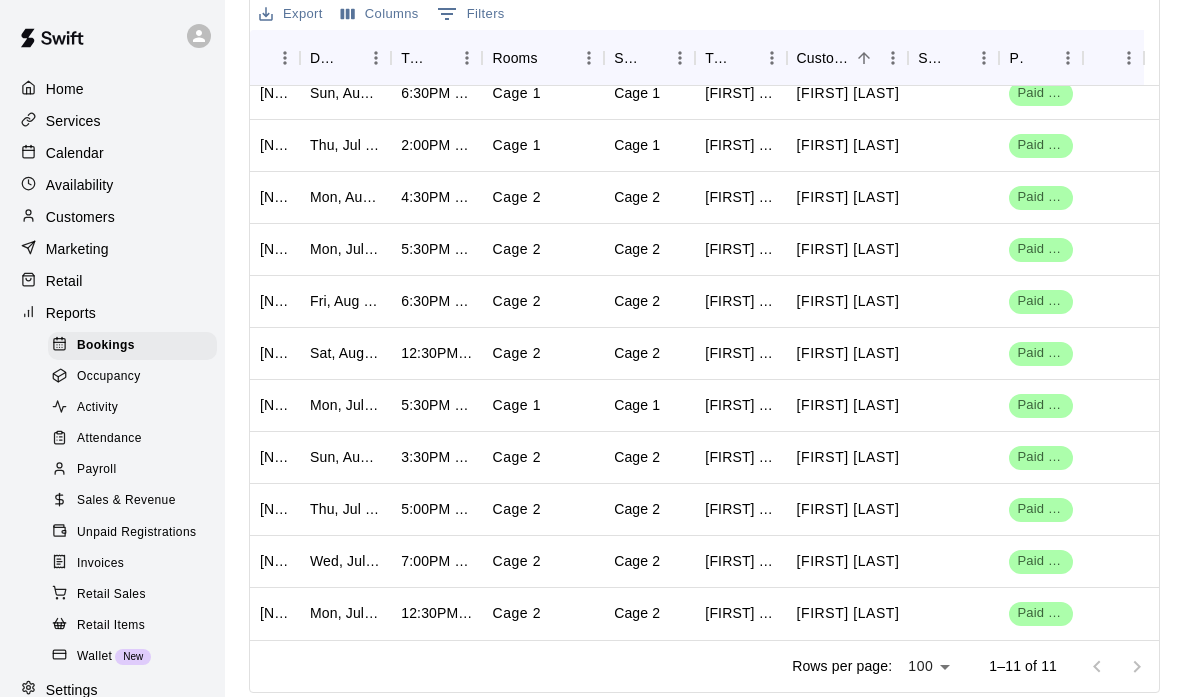 click at bounding box center [1117, 667] 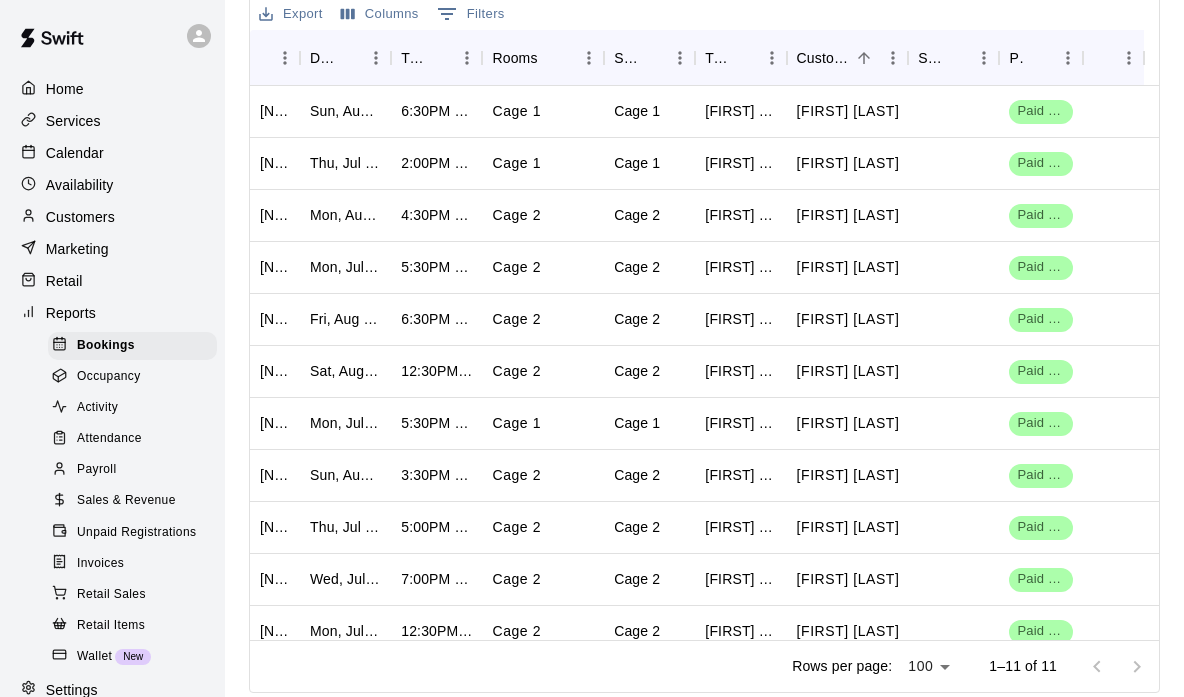 scroll, scrollTop: 266, scrollLeft: 0, axis: vertical 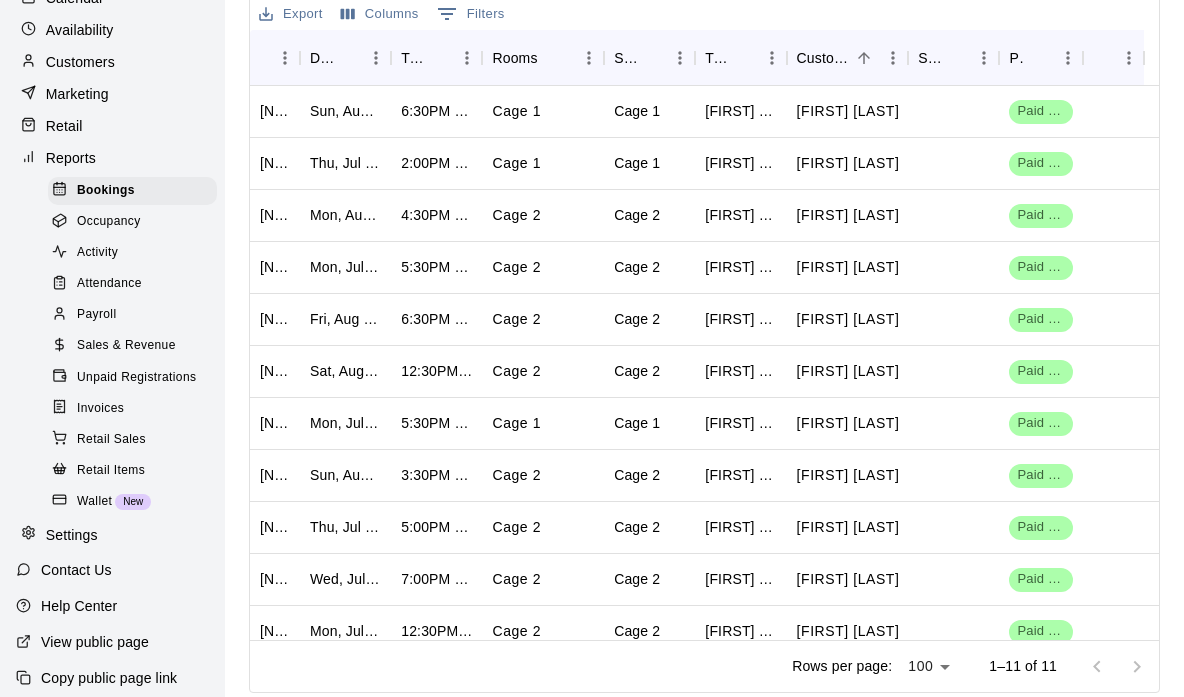 click on "Invoices" at bounding box center (100, 409) 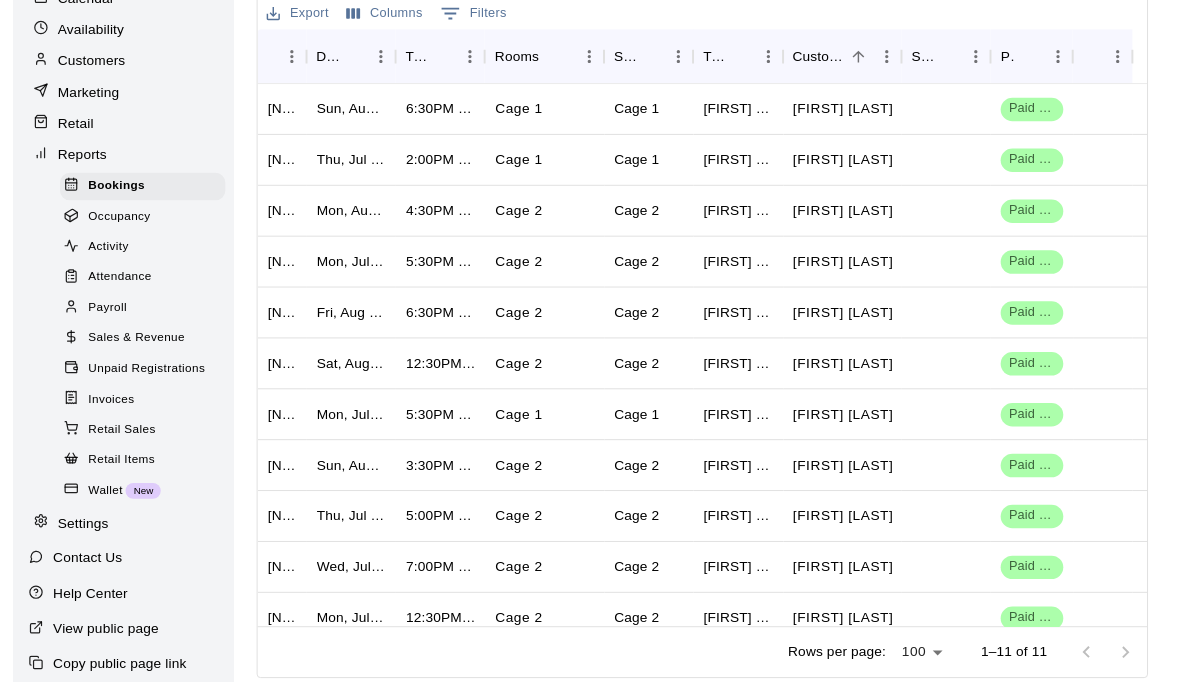 scroll, scrollTop: 0, scrollLeft: 0, axis: both 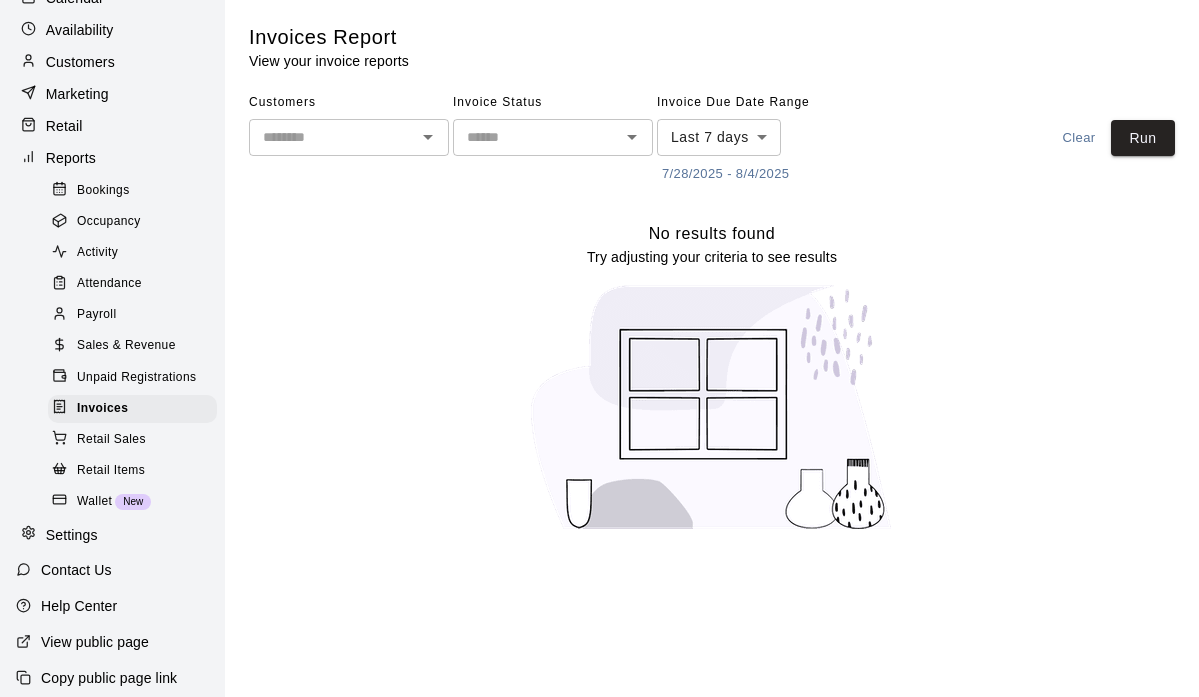 click 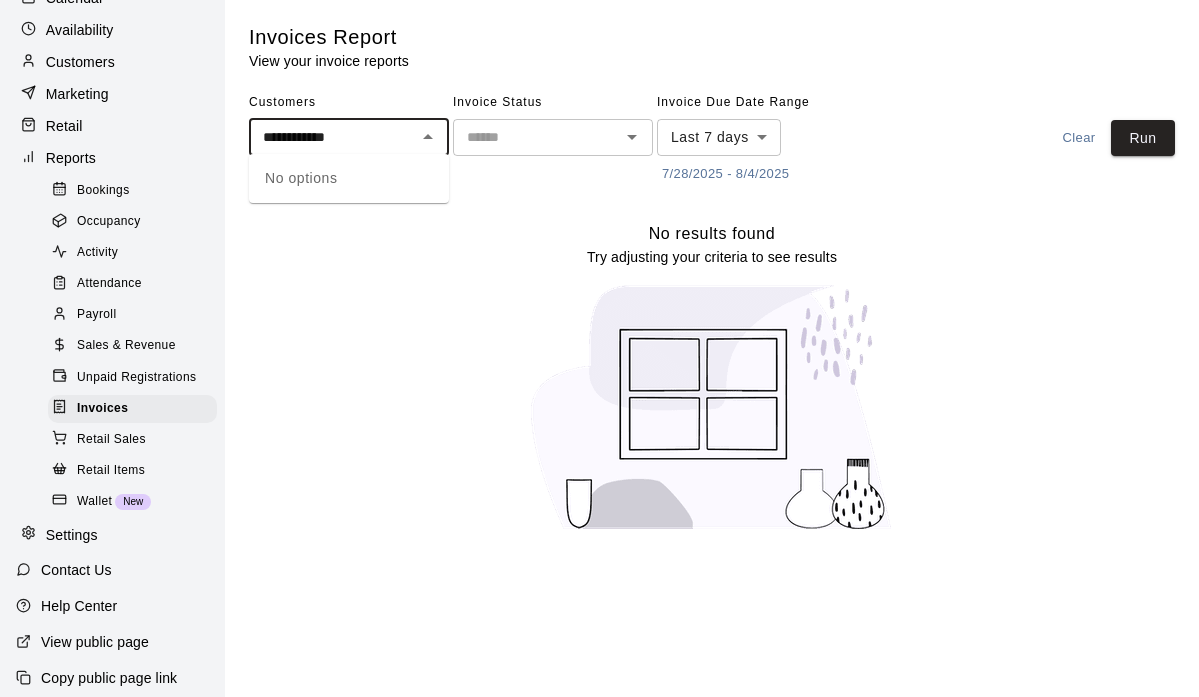 type on "**********" 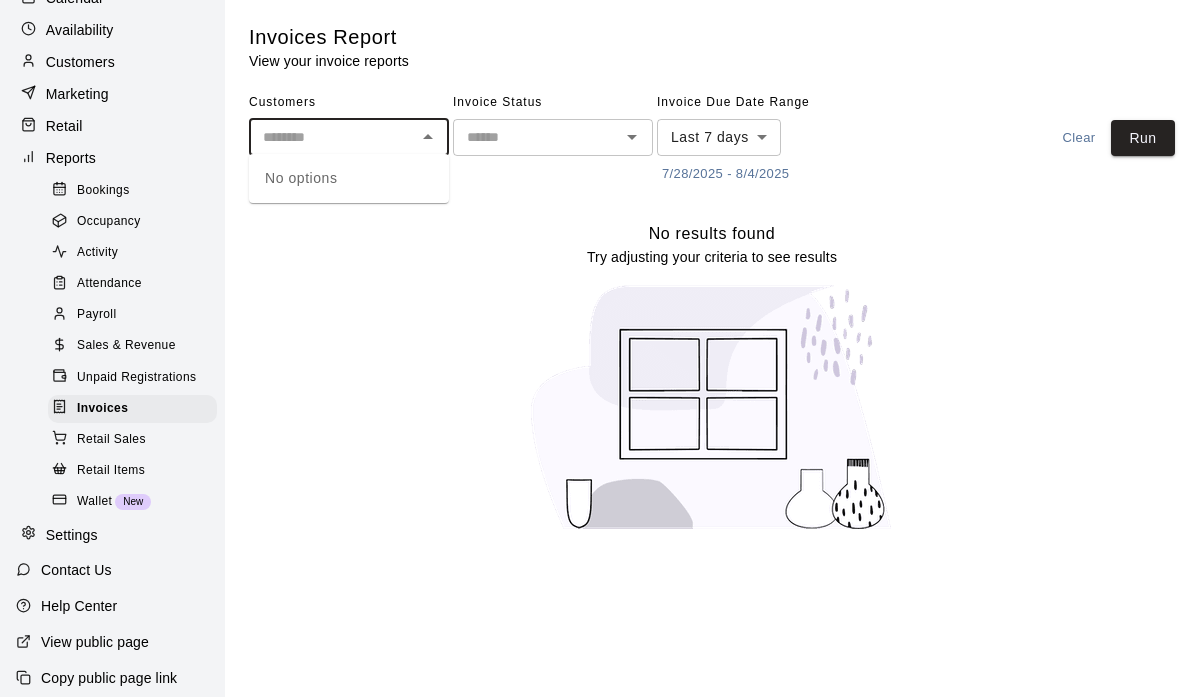click on "Invoice Status ​" at bounding box center (553, 138) 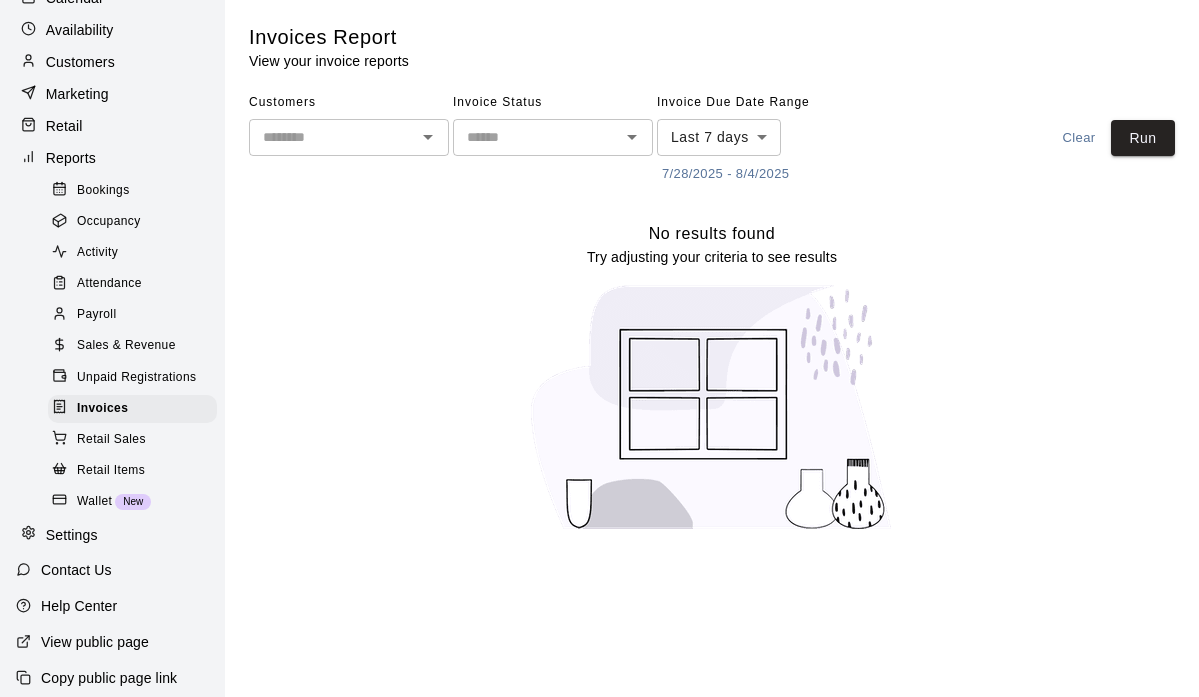 click on "Clear" at bounding box center [1079, 138] 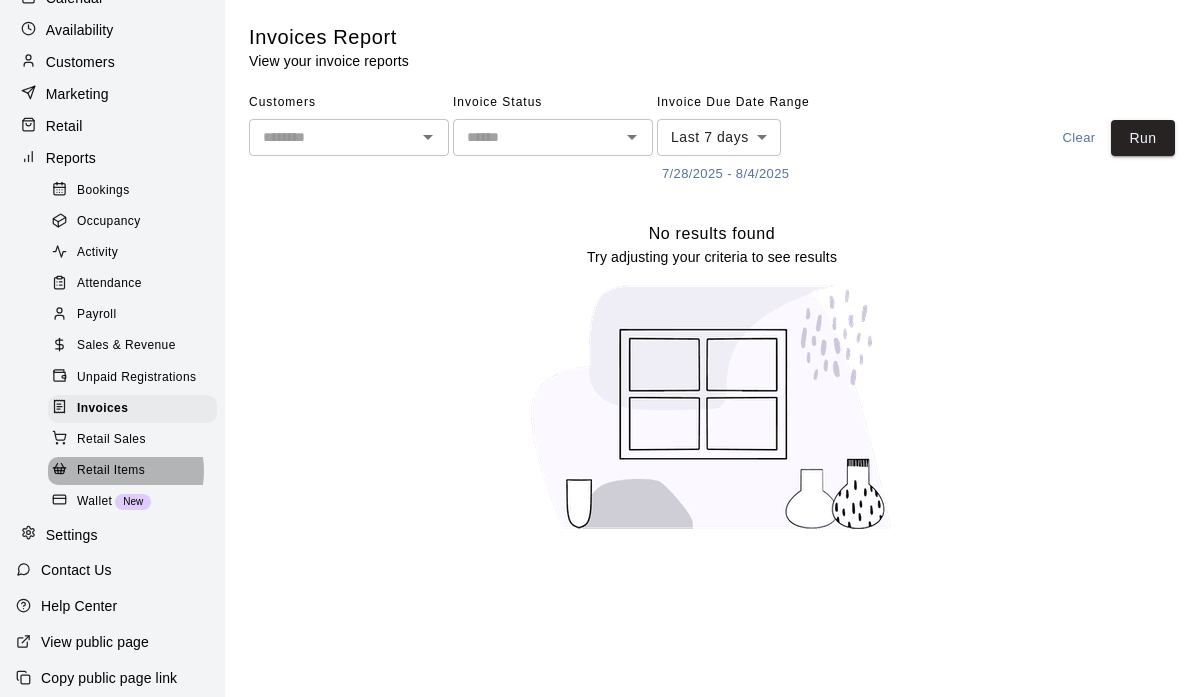 click on "Retail Items" at bounding box center [111, 471] 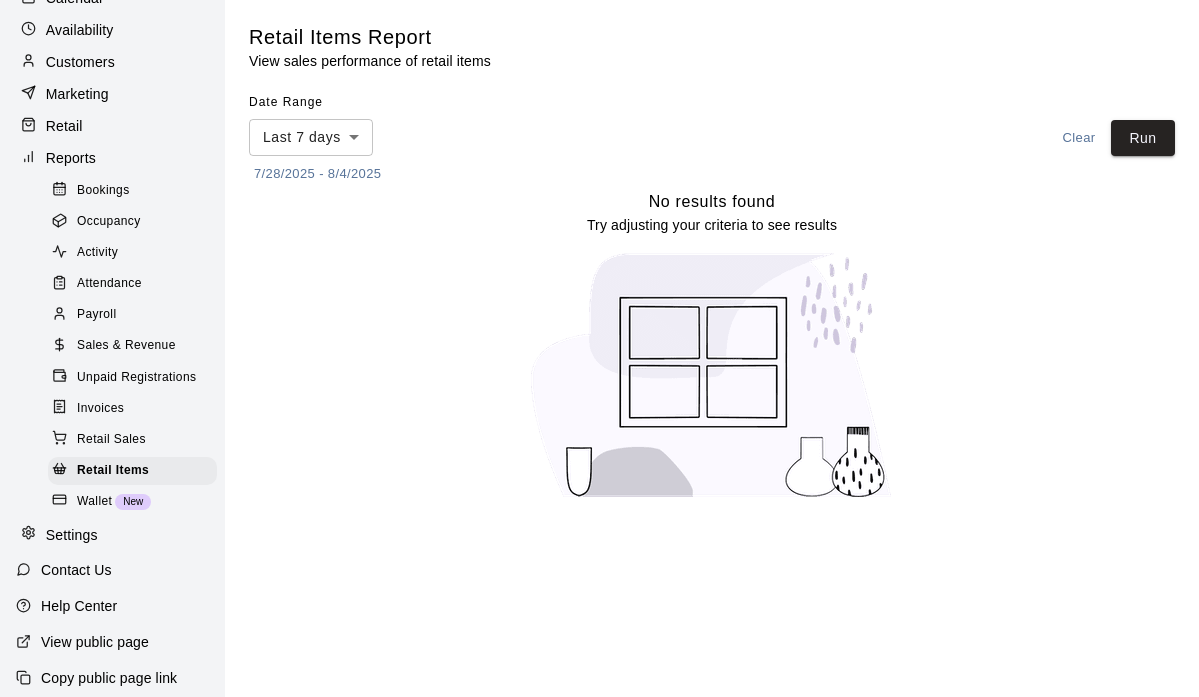 click on "Retail Sales" at bounding box center (111, 440) 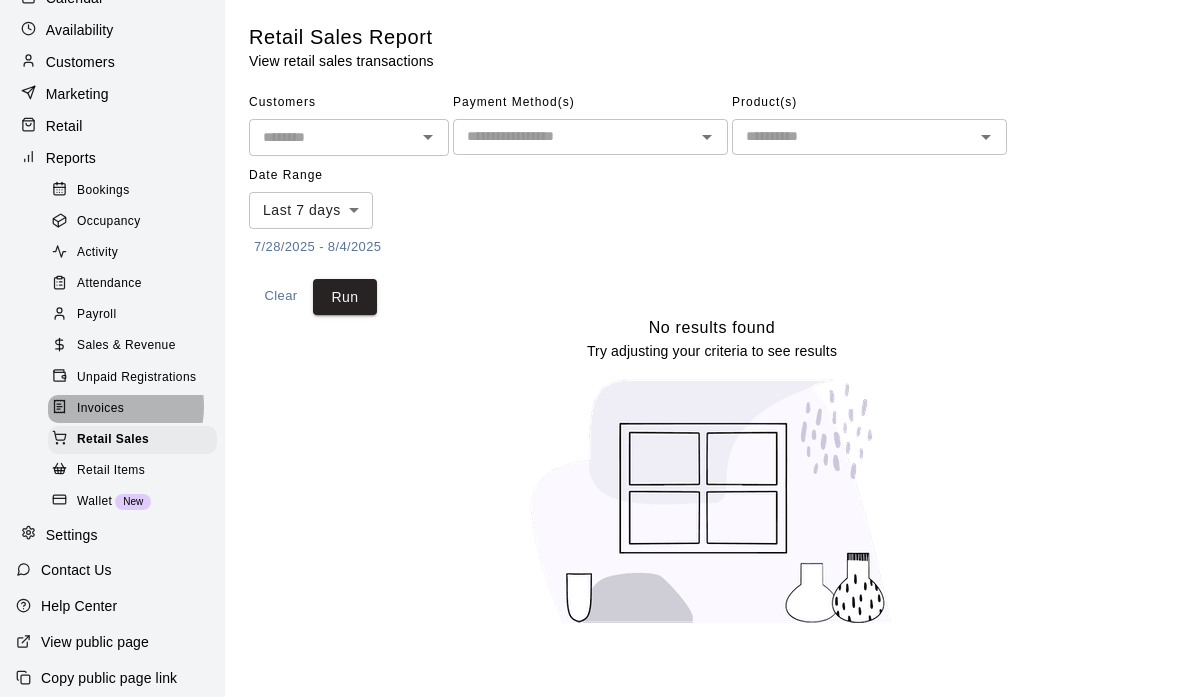 click on "Invoices" at bounding box center (100, 409) 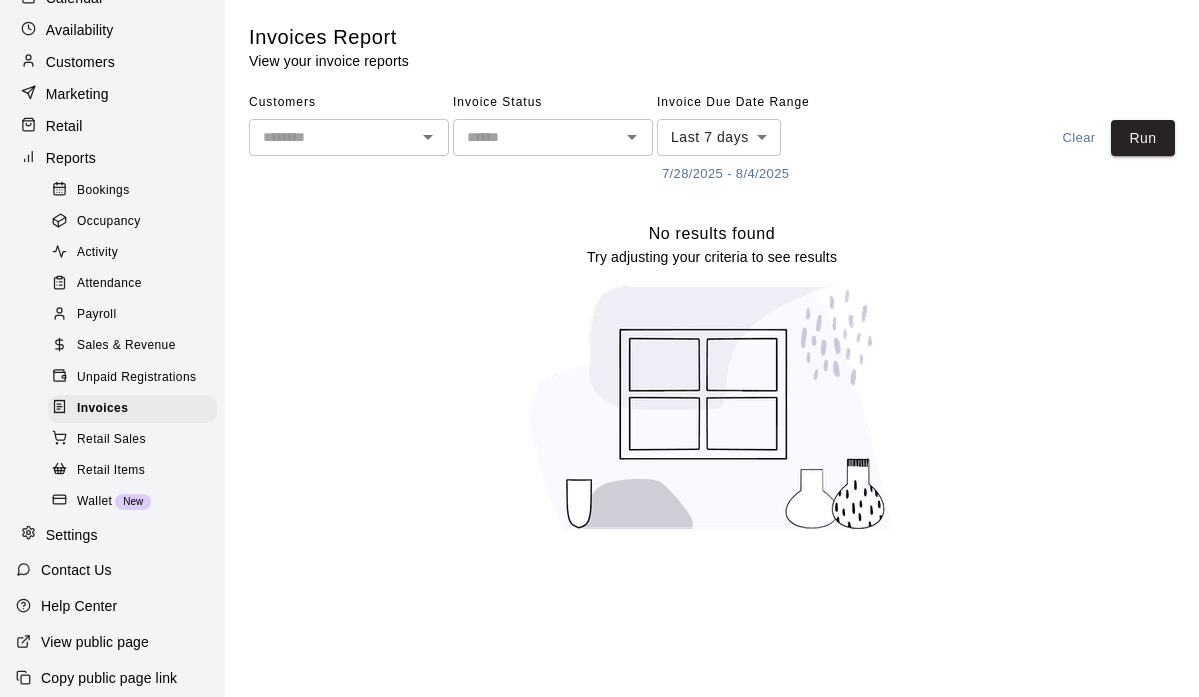 click 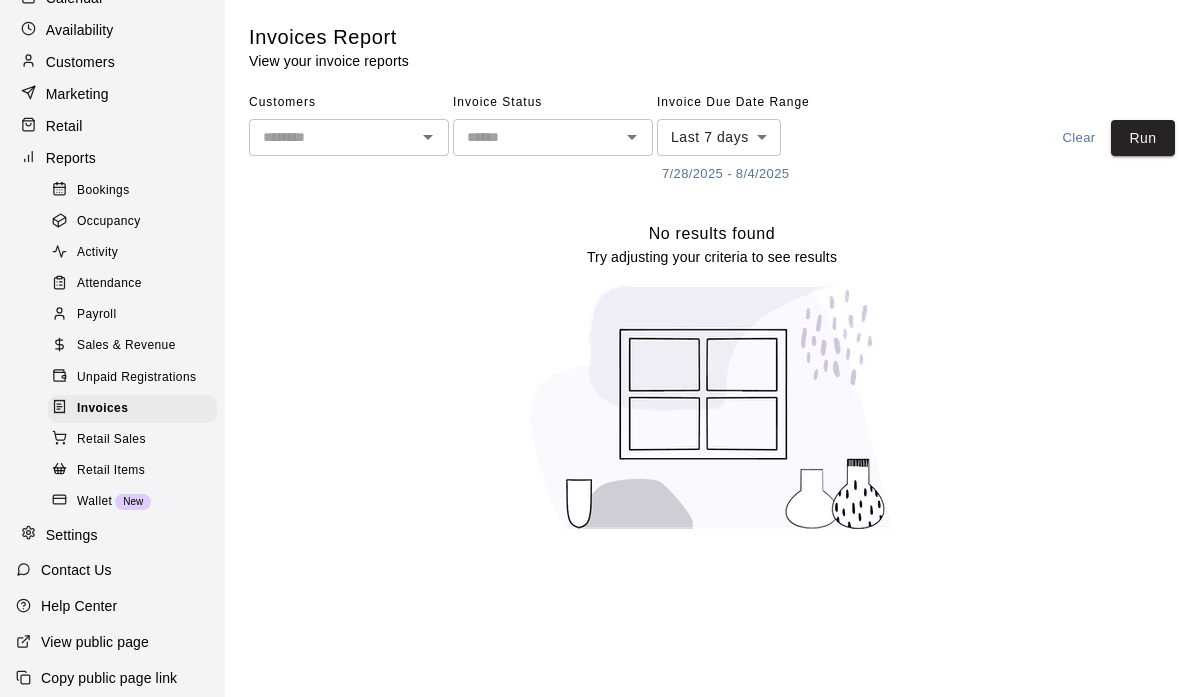 click on "No results found Try adjusting your criteria to see results" at bounding box center (712, 384) 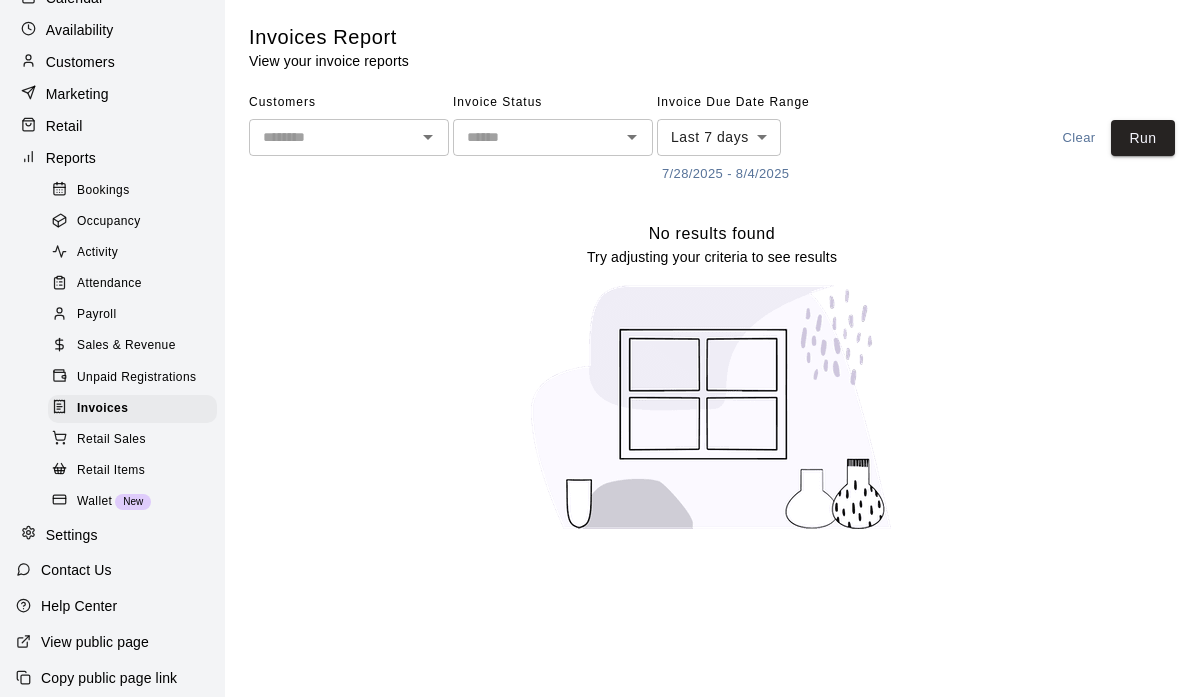 click on "Sales & Revenue" at bounding box center (132, 346) 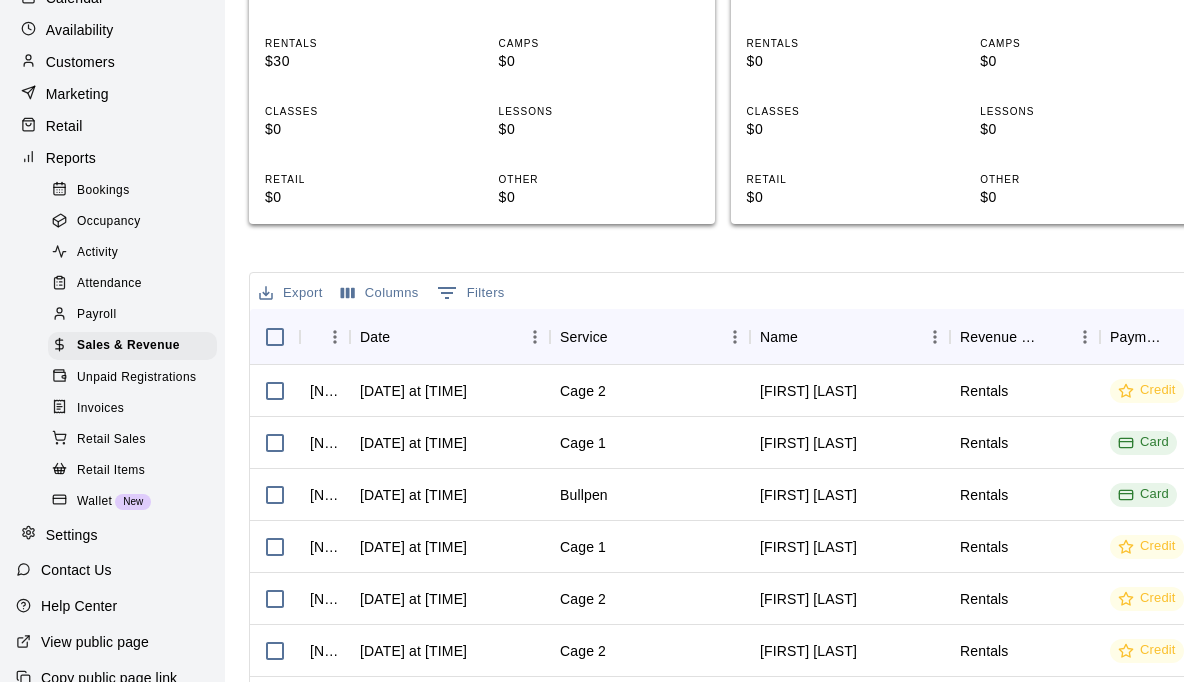 scroll, scrollTop: 222, scrollLeft: 0, axis: vertical 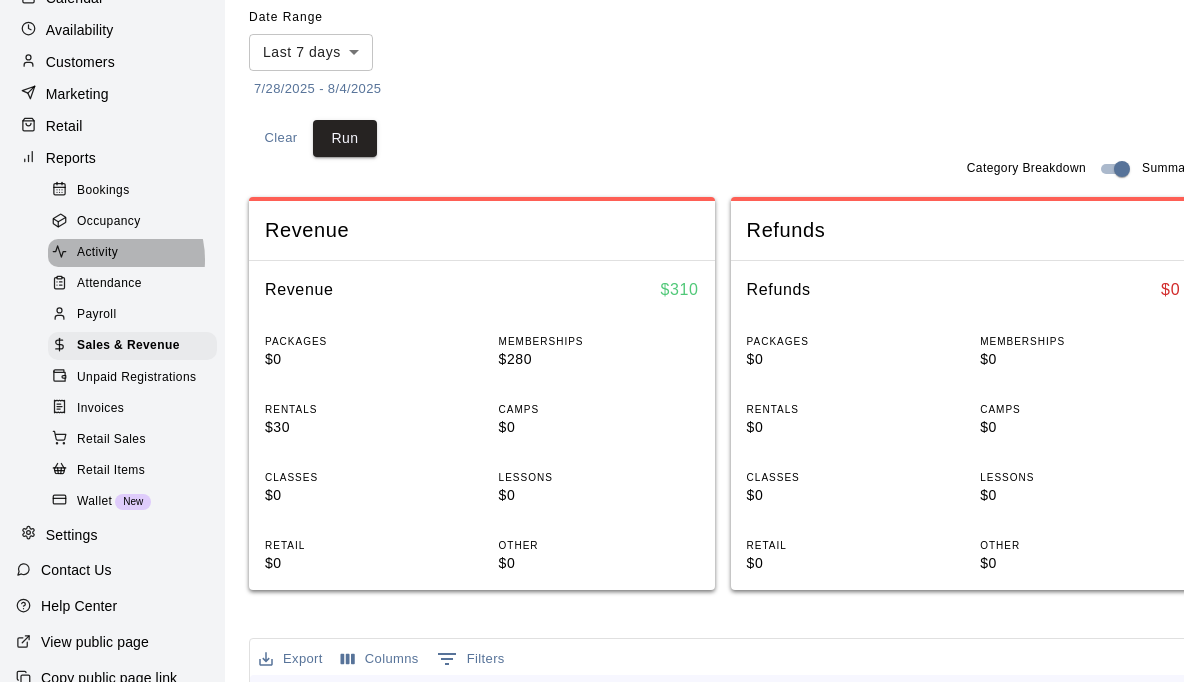 click on "Activity" at bounding box center [97, 253] 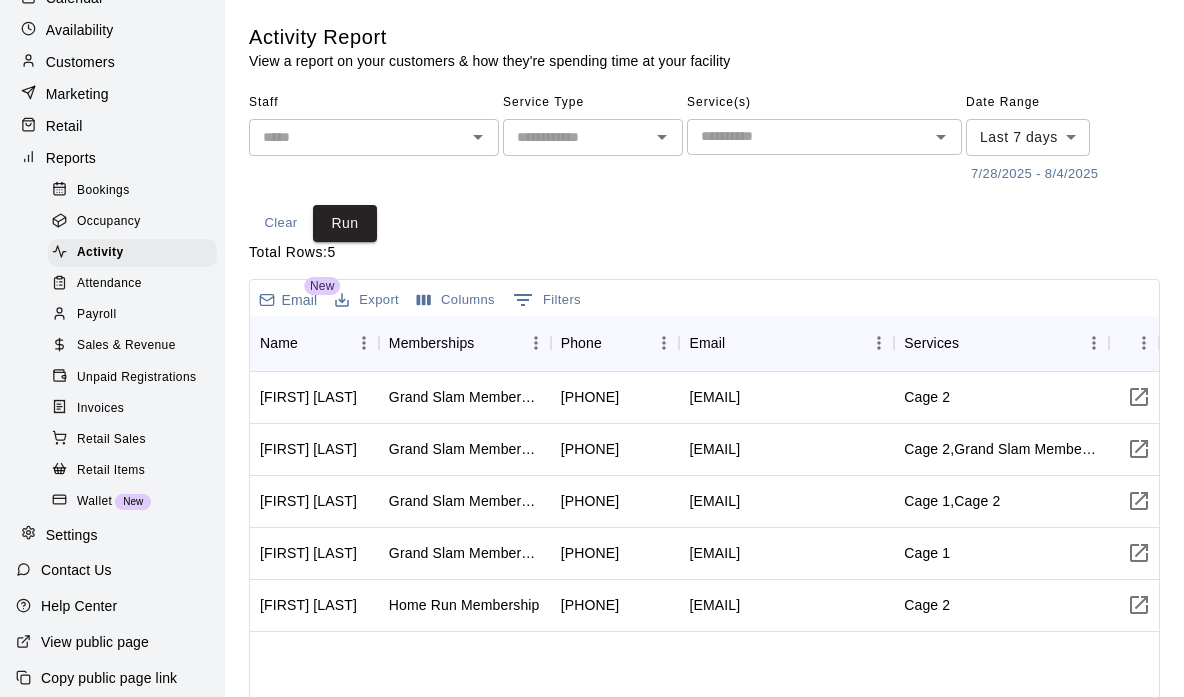 scroll, scrollTop: 161, scrollLeft: 0, axis: vertical 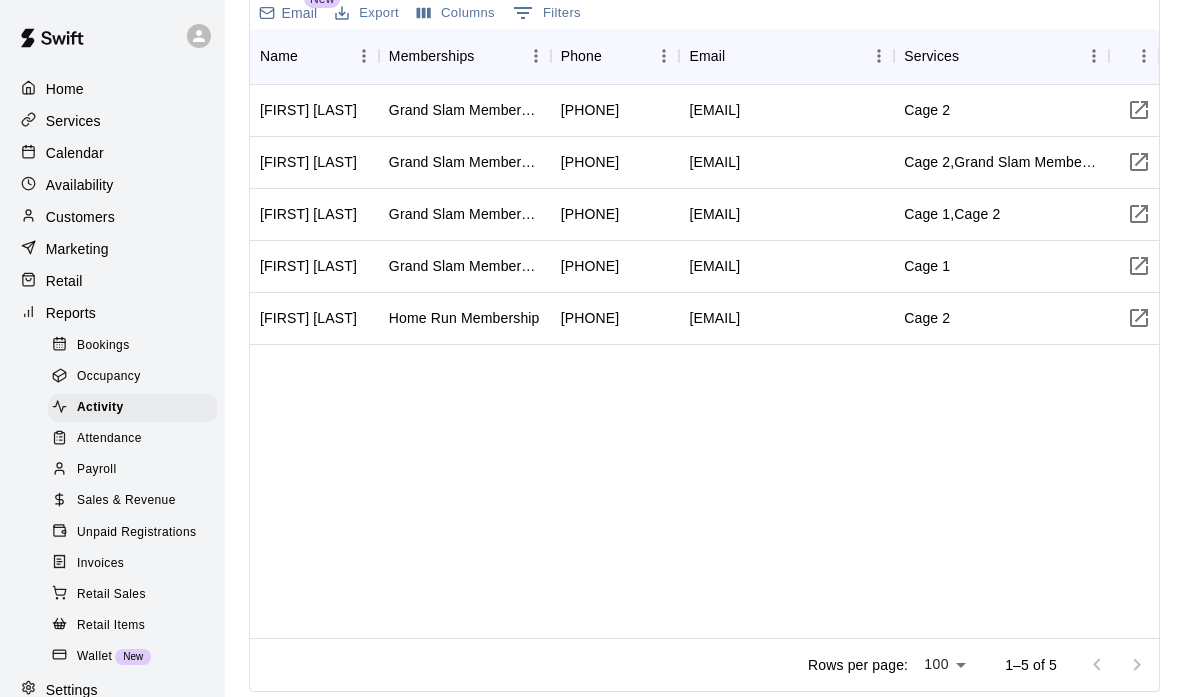 click on "Retail" at bounding box center (112, 281) 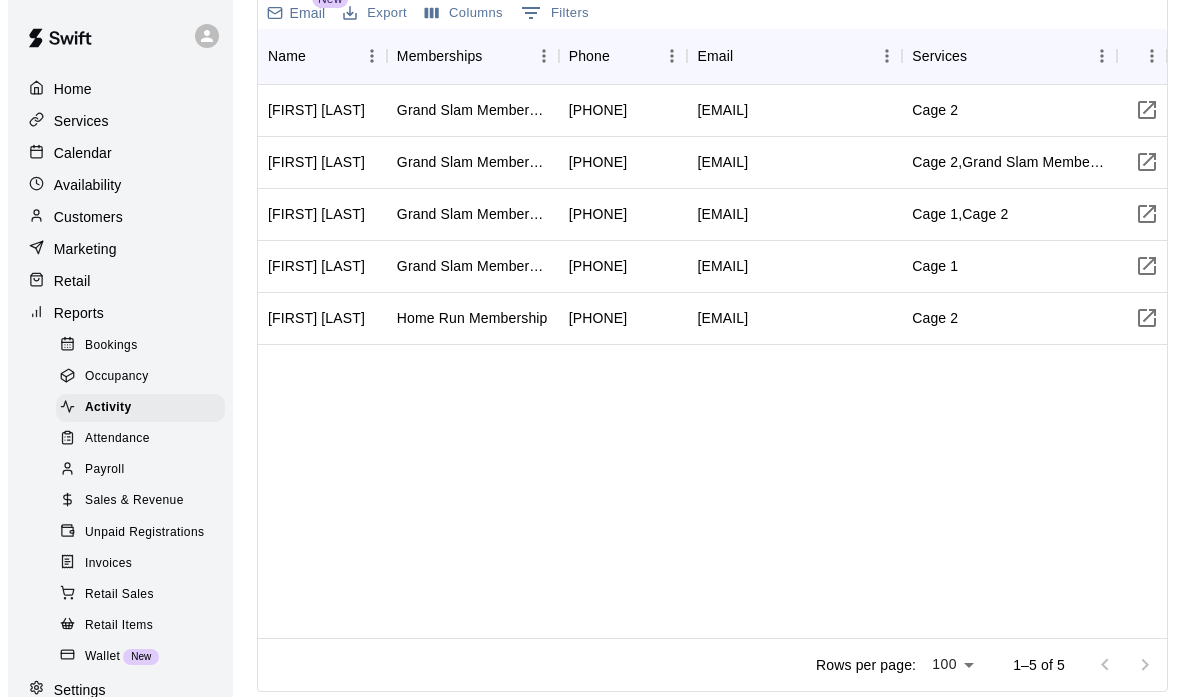 scroll, scrollTop: 0, scrollLeft: 0, axis: both 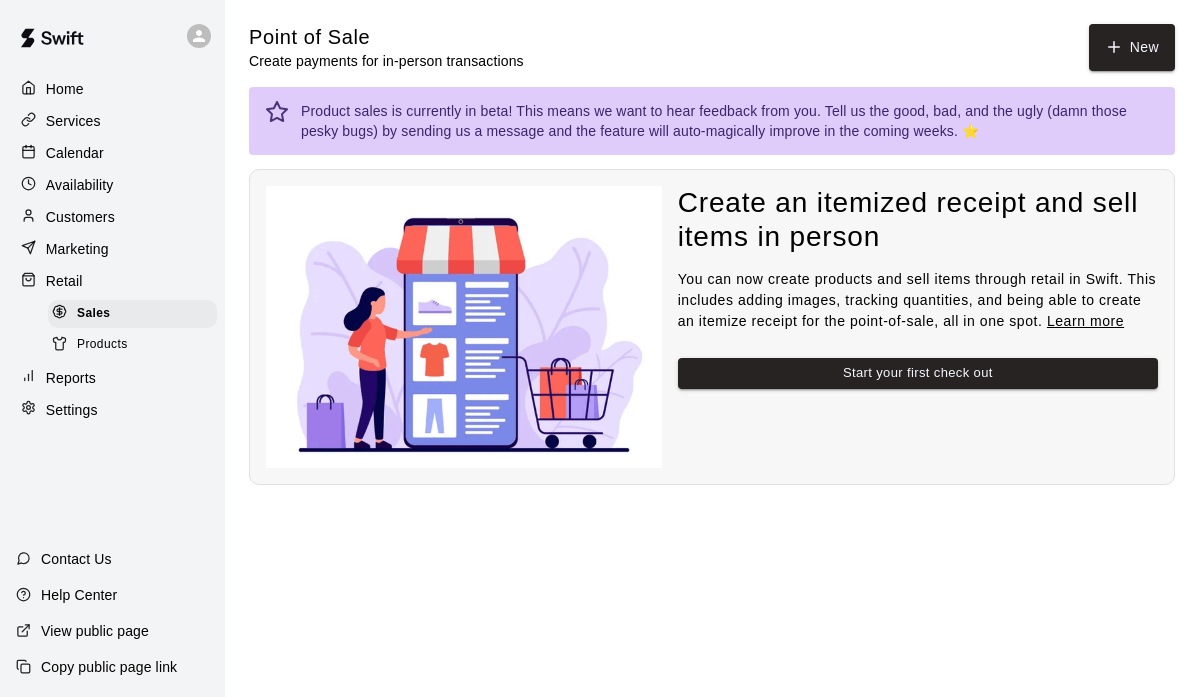 click on "Services" at bounding box center (73, 121) 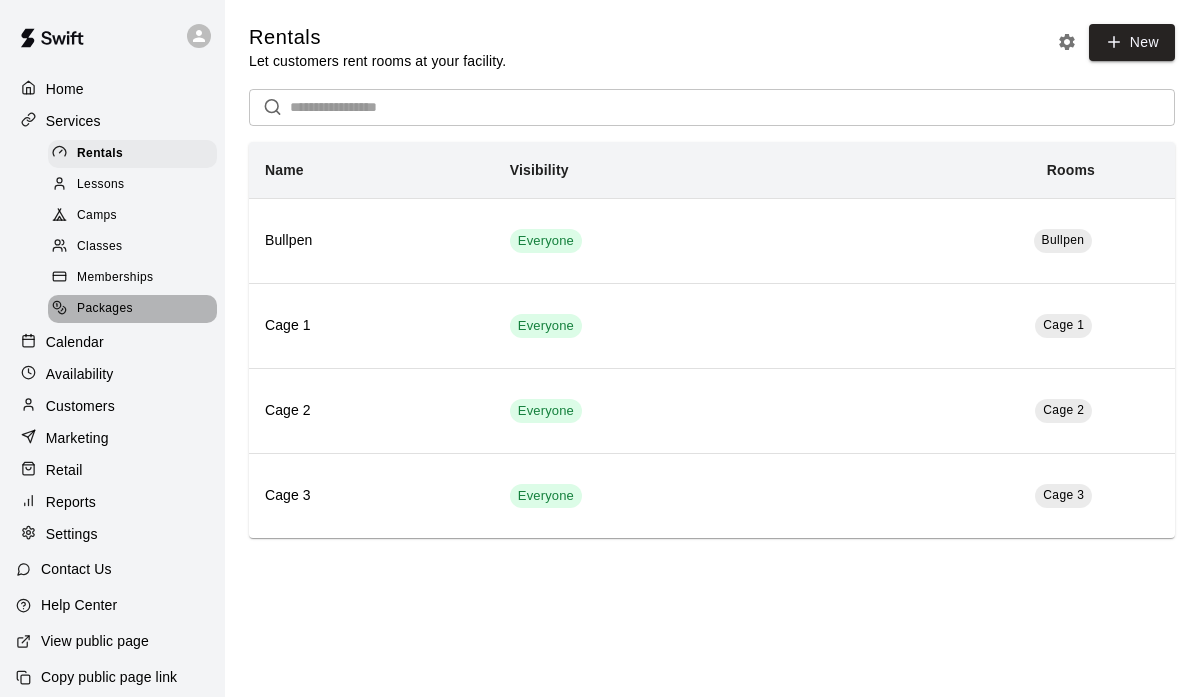 click on "Packages" at bounding box center (132, 309) 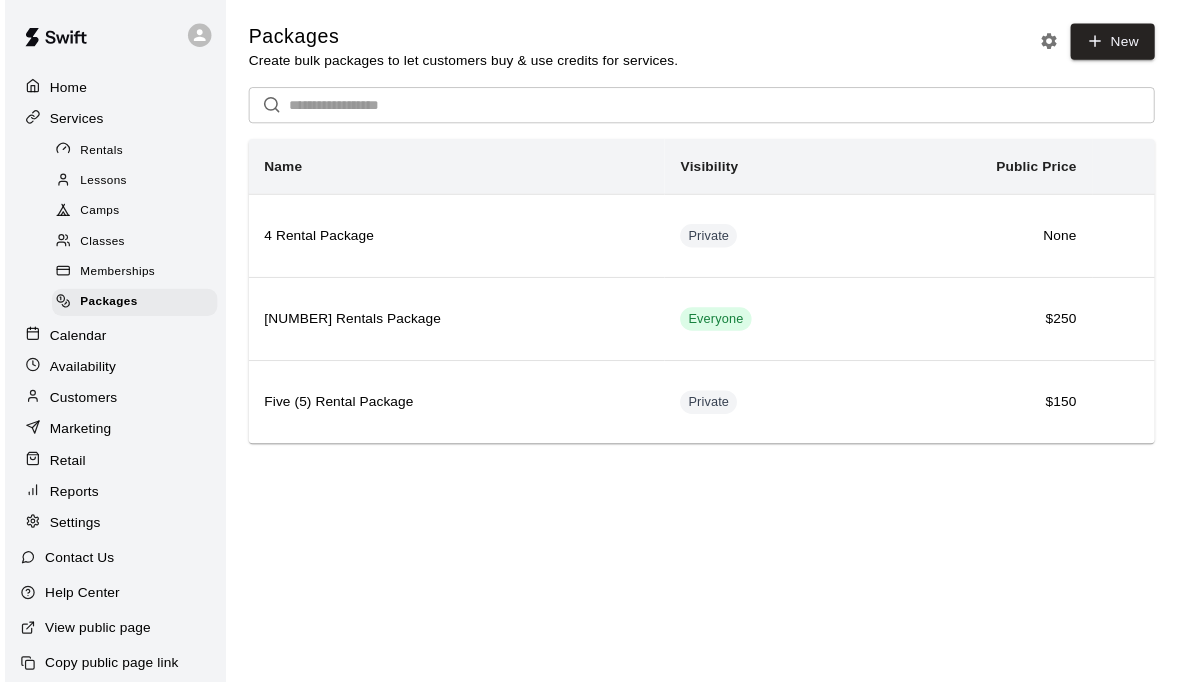 scroll, scrollTop: 4, scrollLeft: 0, axis: vertical 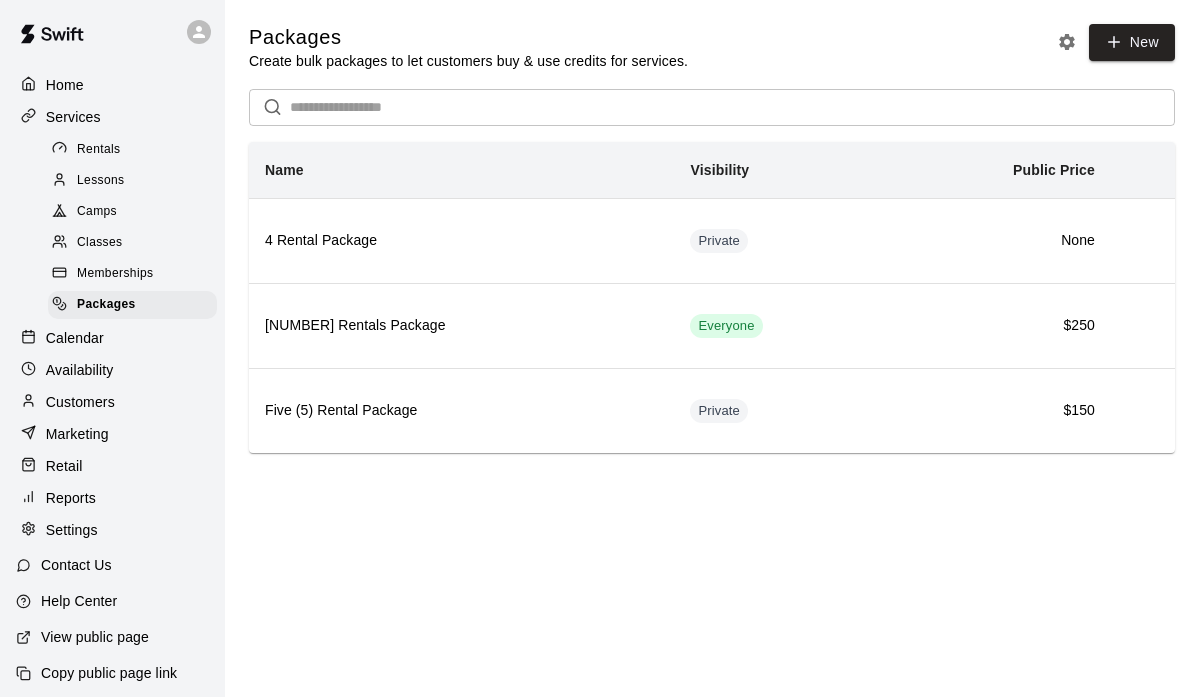 click on "Customers" at bounding box center (112, 402) 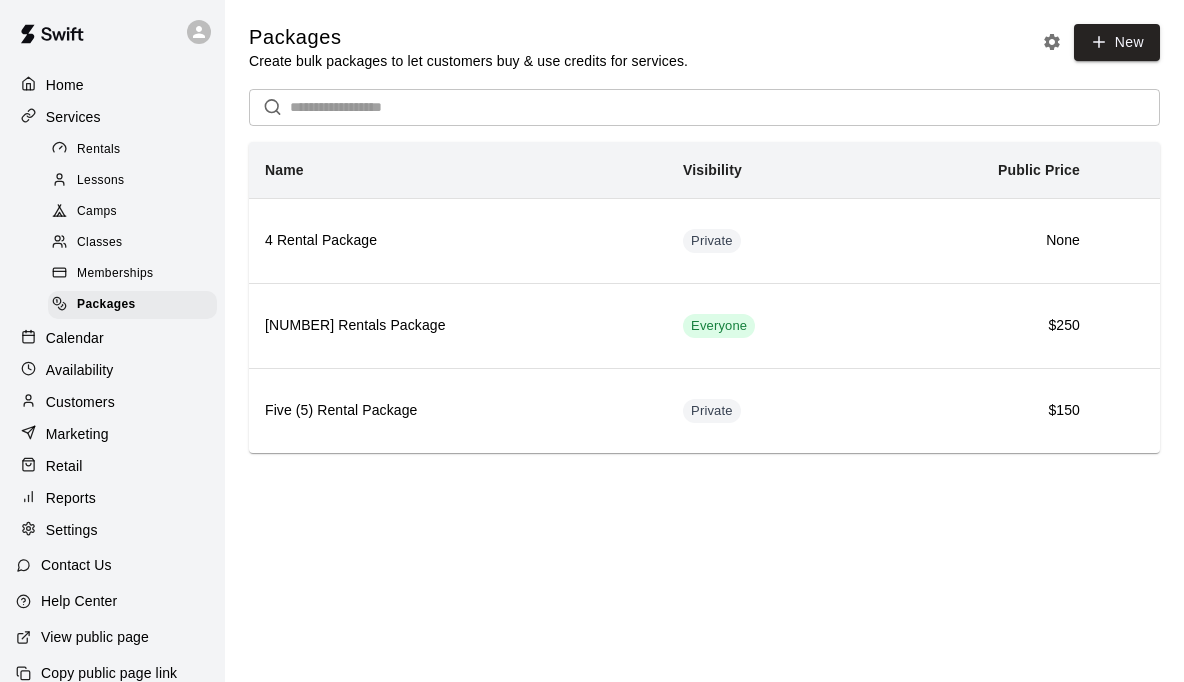 scroll, scrollTop: 0, scrollLeft: 0, axis: both 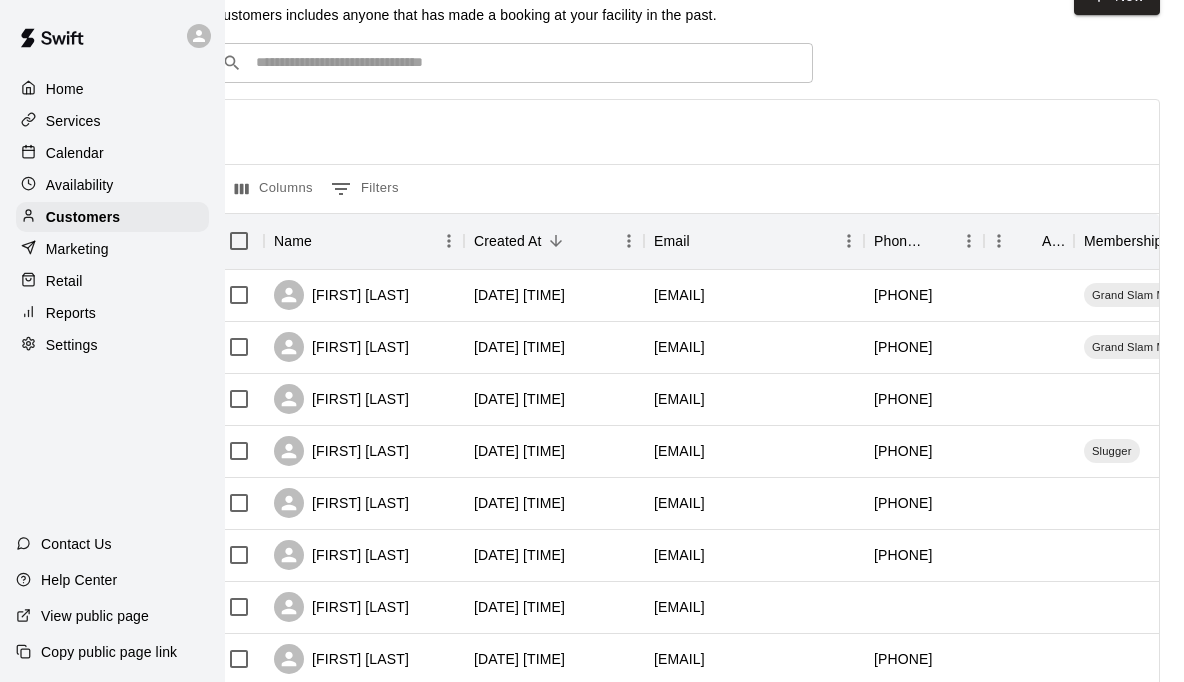 click on "Marketing" at bounding box center (77, 249) 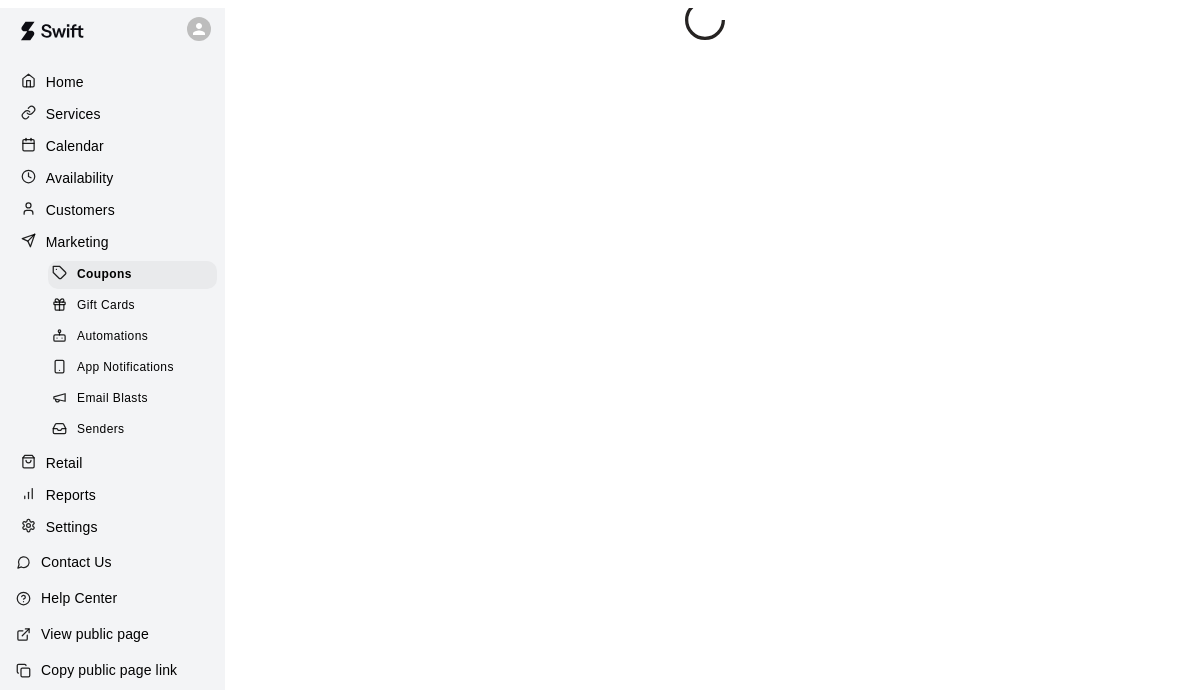 scroll, scrollTop: 0, scrollLeft: 0, axis: both 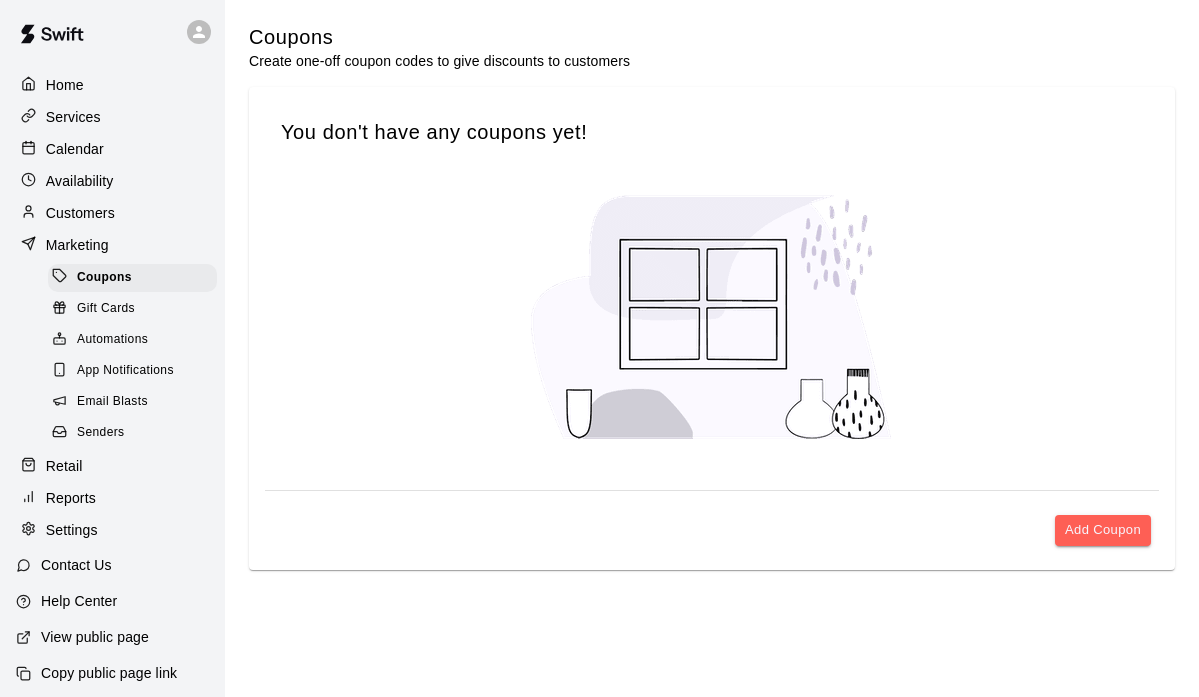 click on "Retail" at bounding box center [64, 466] 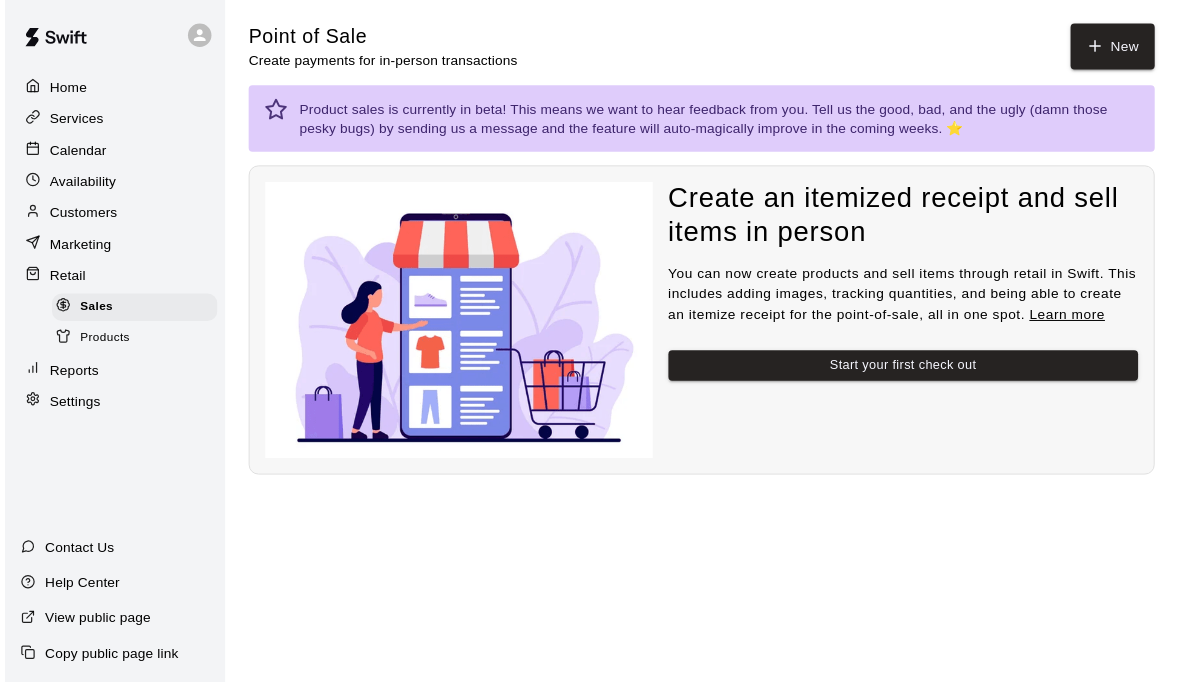 scroll, scrollTop: 0, scrollLeft: 0, axis: both 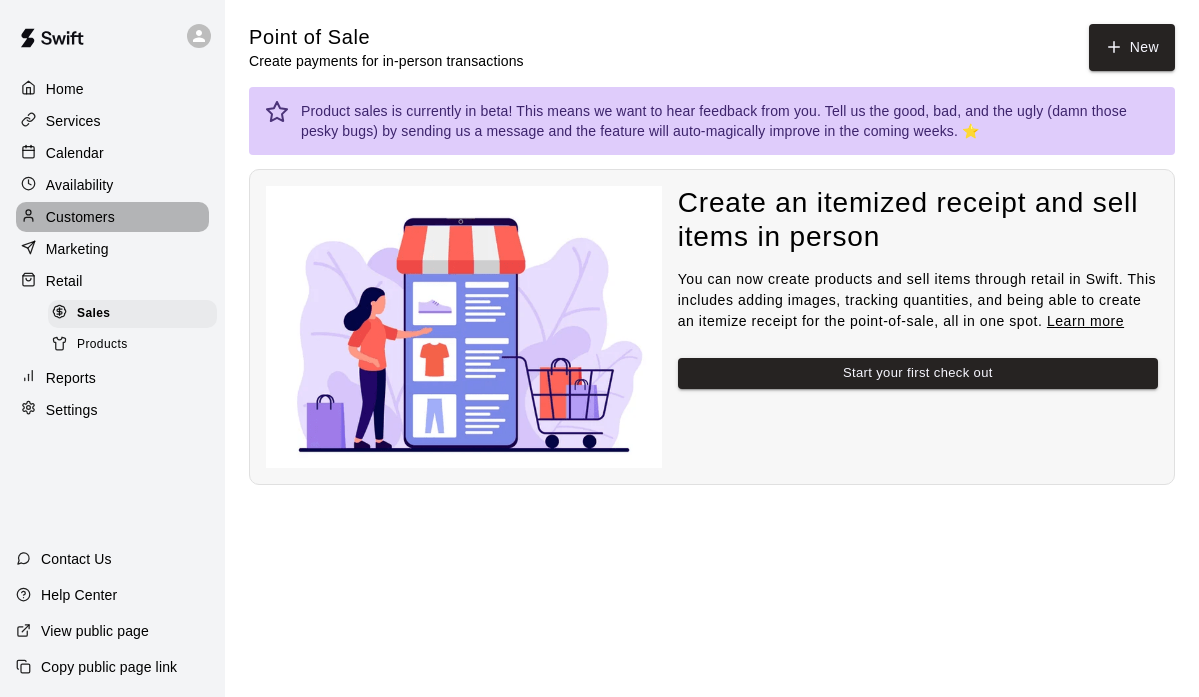 click on "Customers" at bounding box center [80, 217] 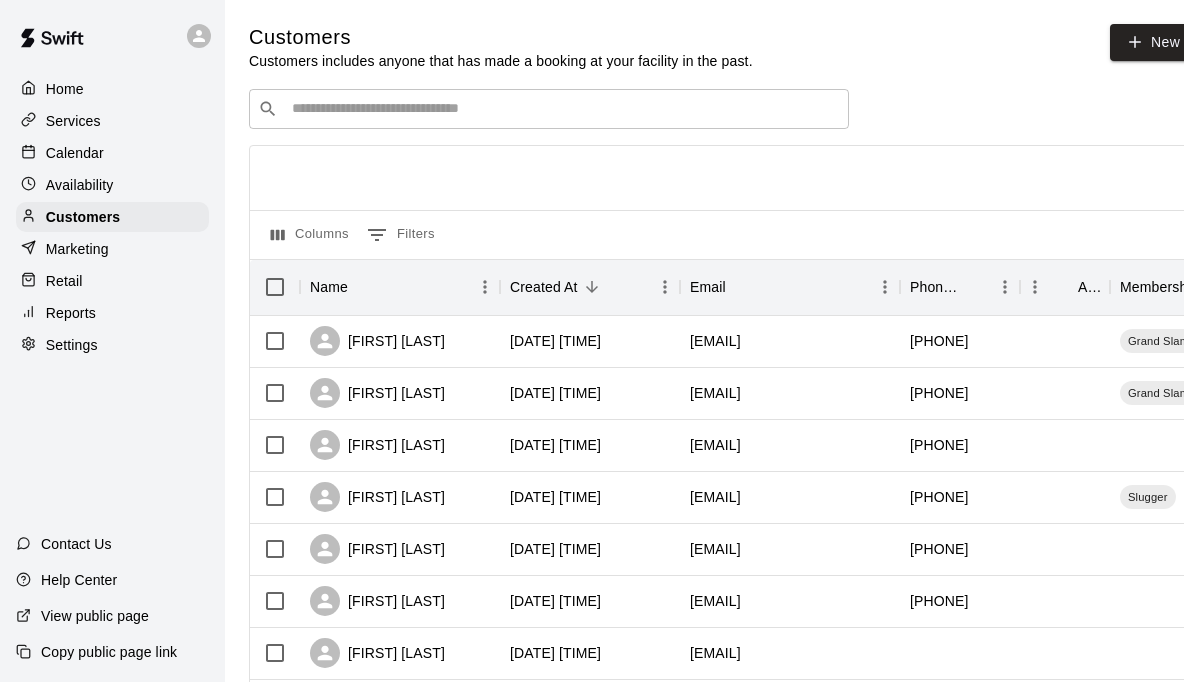 scroll, scrollTop: 15, scrollLeft: 0, axis: vertical 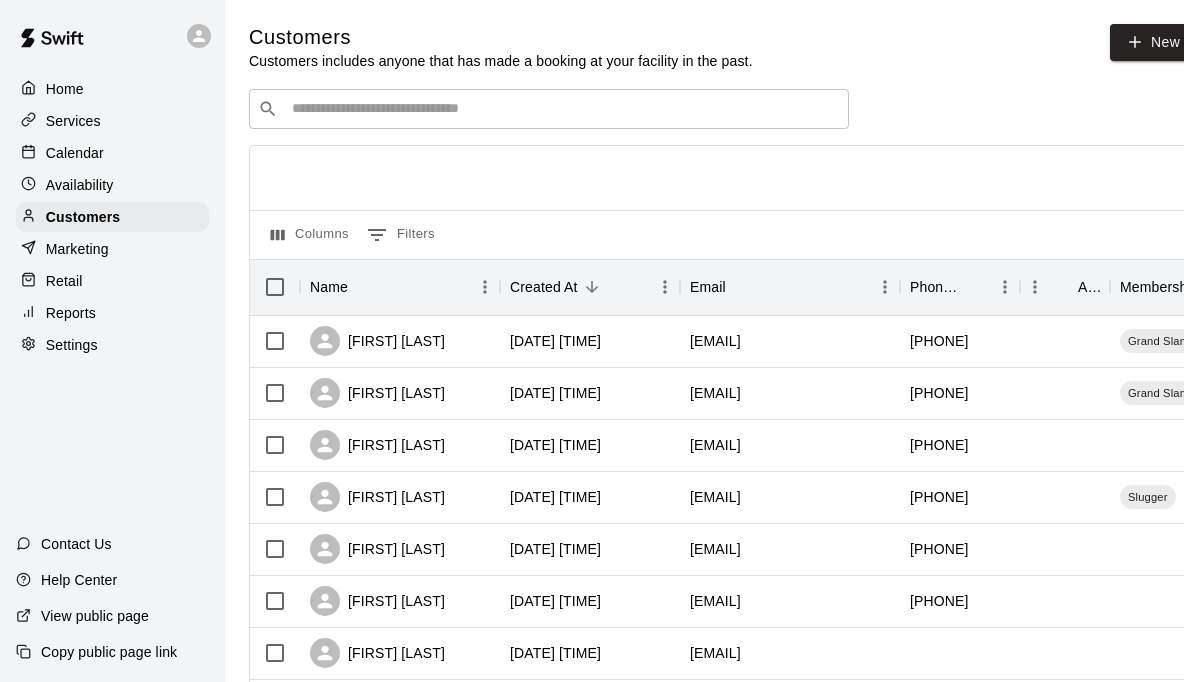 click on "Home" at bounding box center (65, 89) 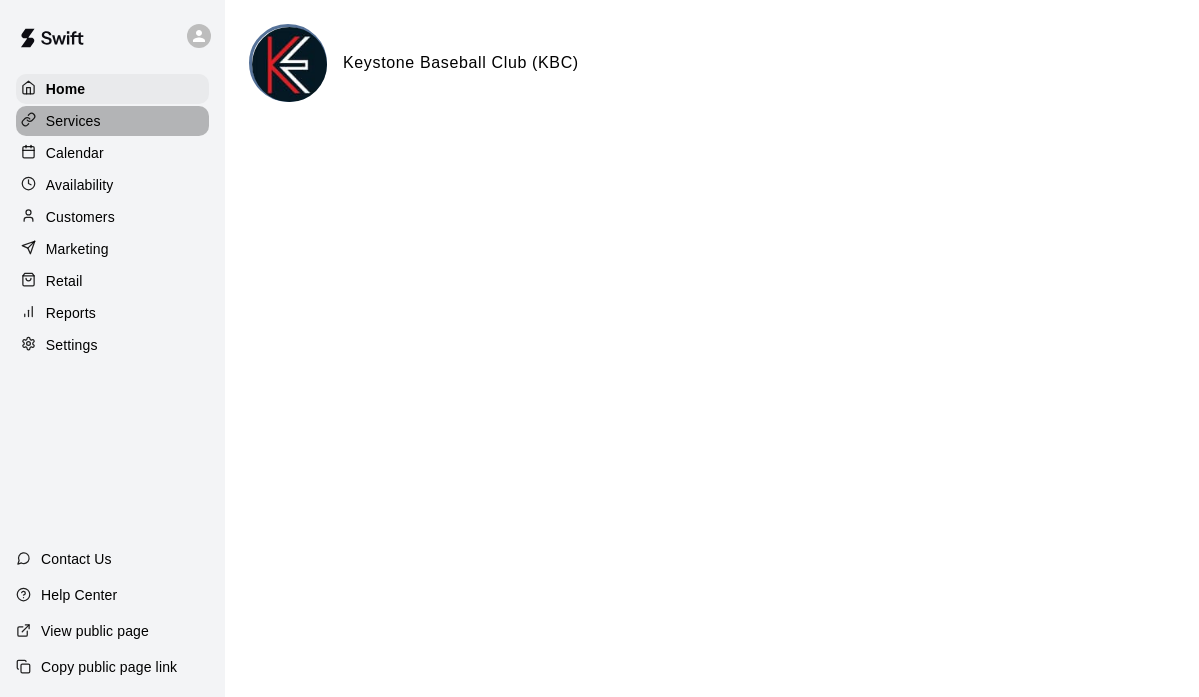 click on "Services" at bounding box center [73, 121] 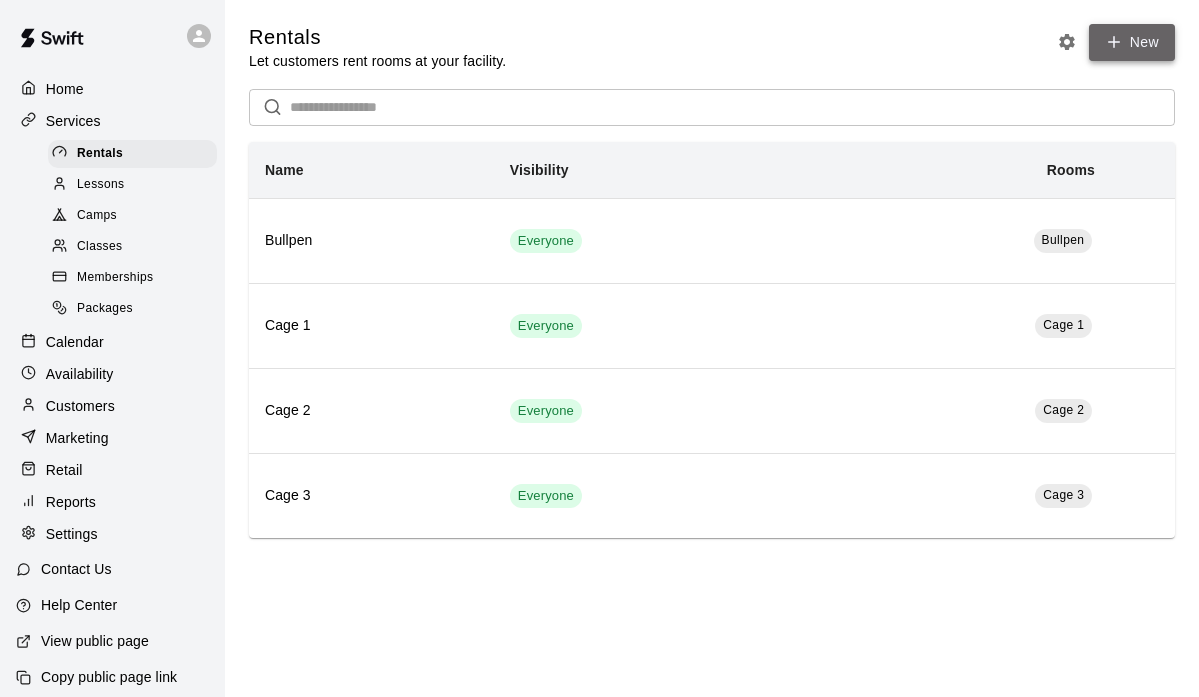 click on "New" at bounding box center (1132, 42) 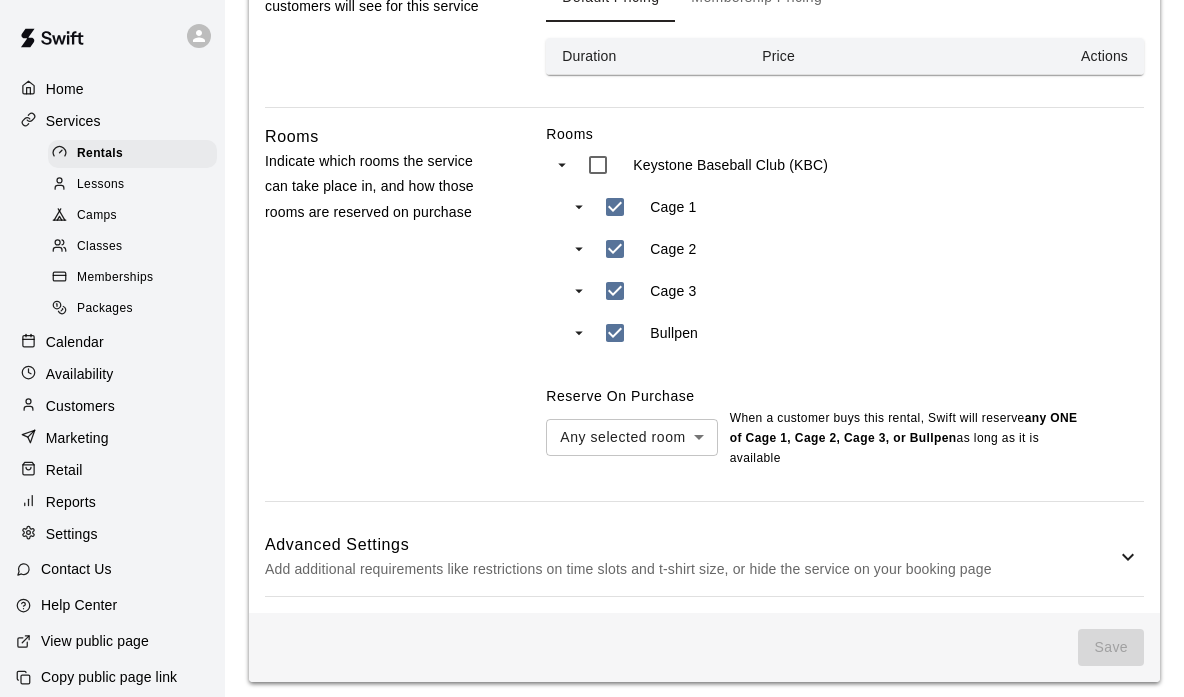 scroll, scrollTop: 0, scrollLeft: 0, axis: both 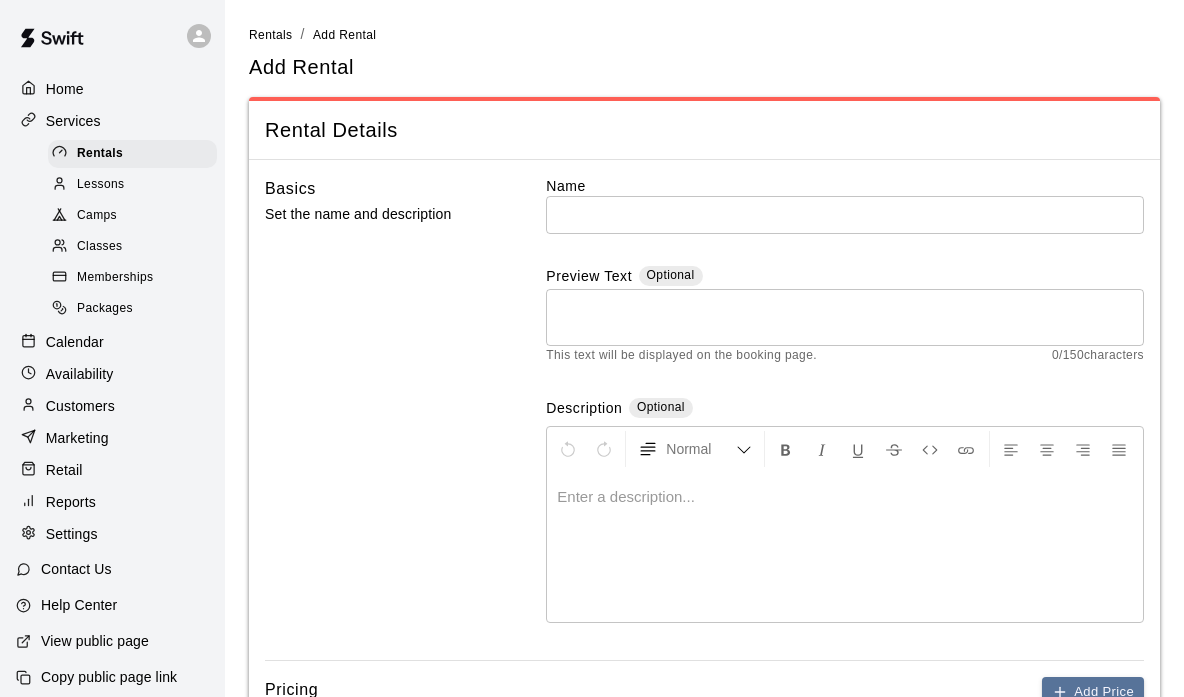 drag, startPoint x: 685, startPoint y: 59, endPoint x: 675, endPoint y: 60, distance: 10.049875 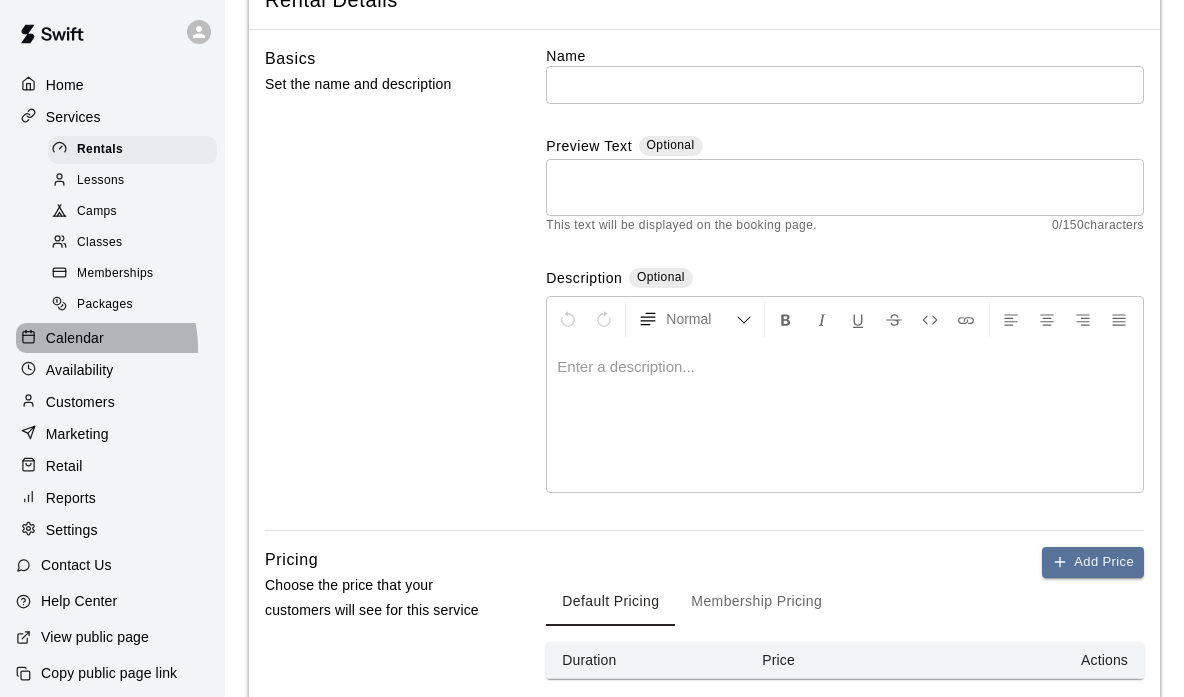 click on "Calendar" at bounding box center (75, 338) 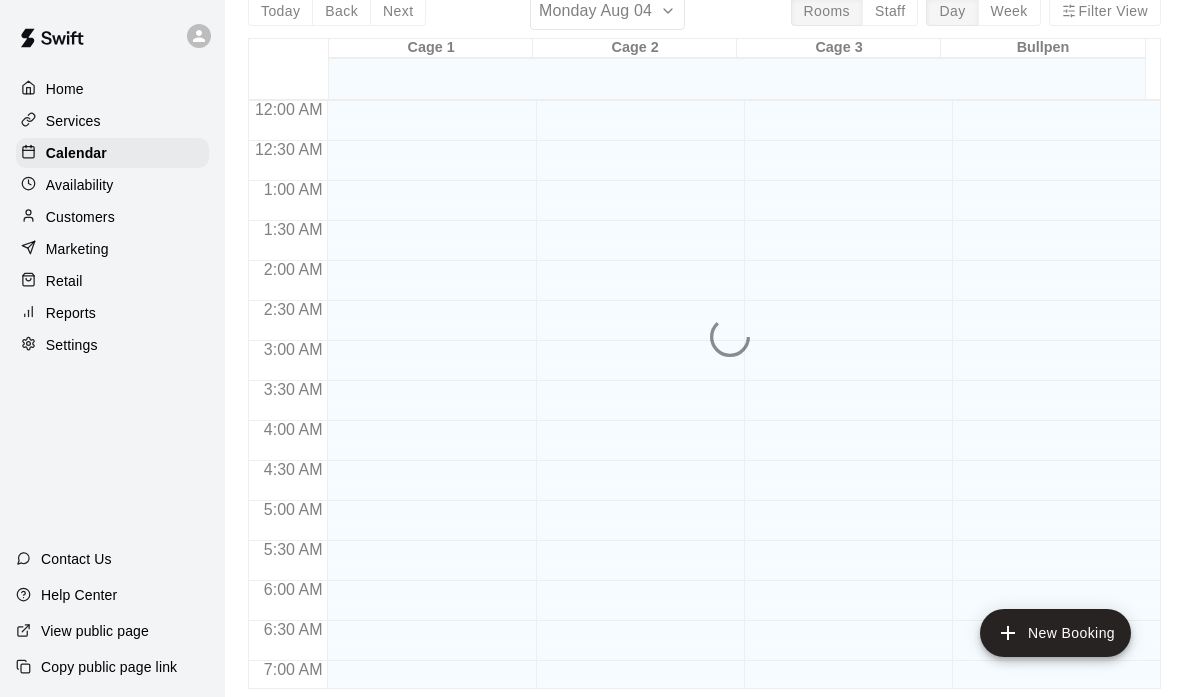 scroll, scrollTop: 0, scrollLeft: 0, axis: both 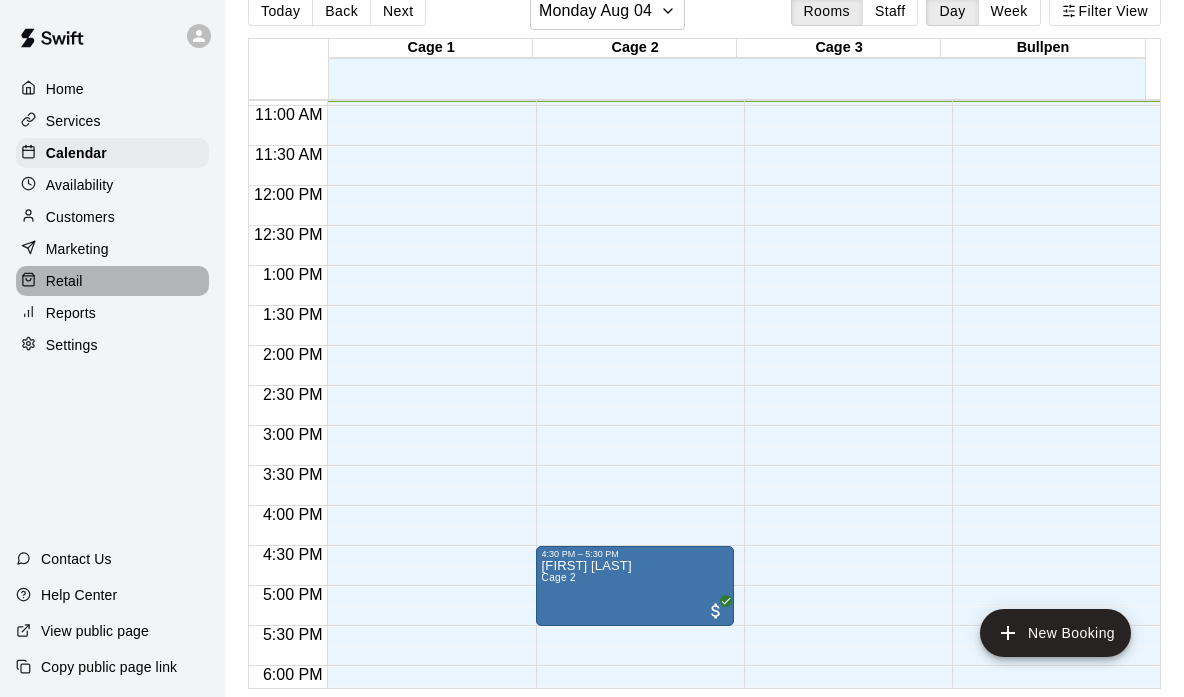 click on "Retail" at bounding box center (112, 281) 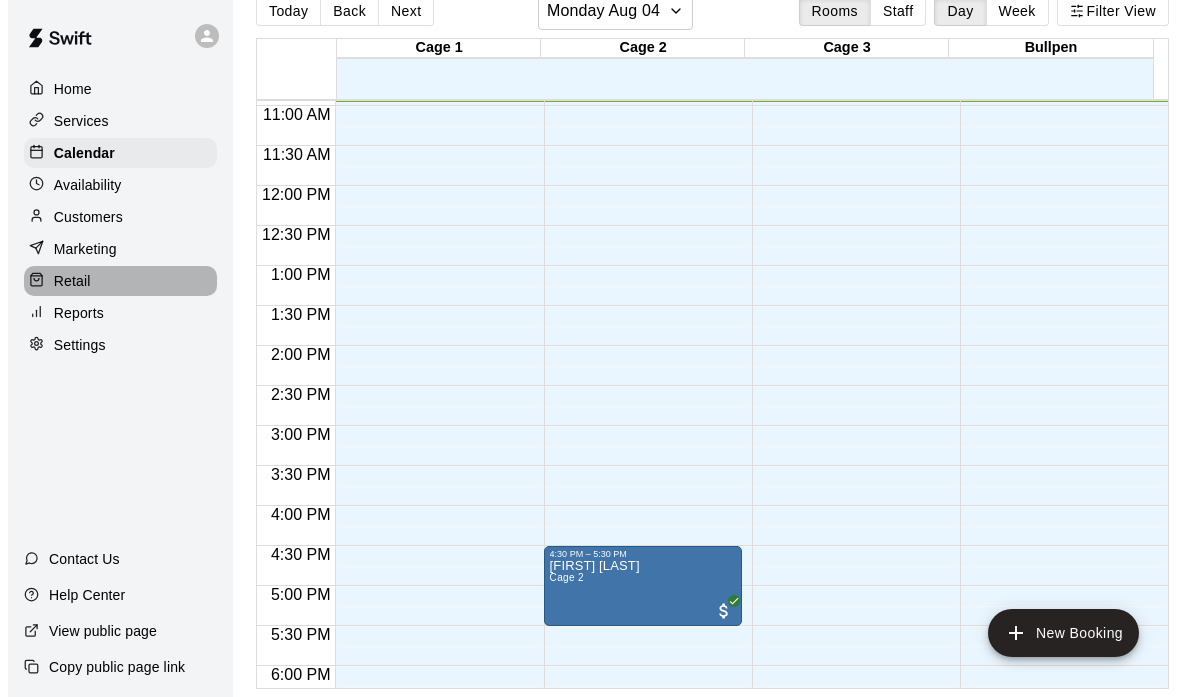 scroll, scrollTop: 0, scrollLeft: 0, axis: both 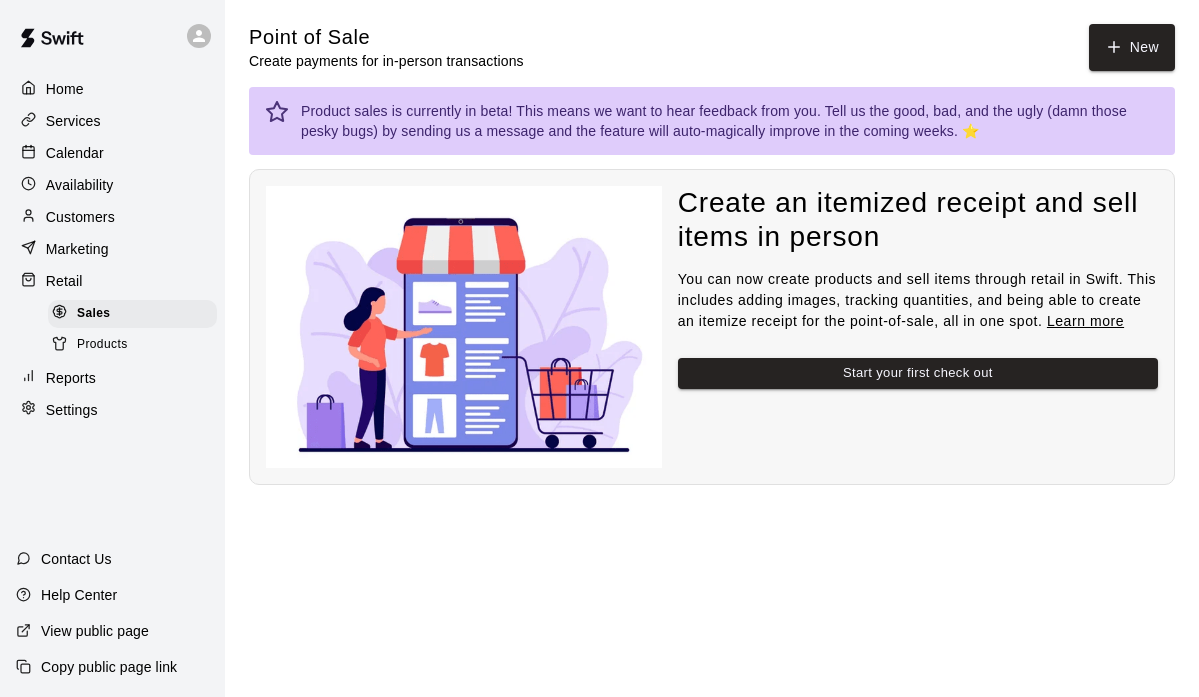 click on "Contact Us" at bounding box center [76, 559] 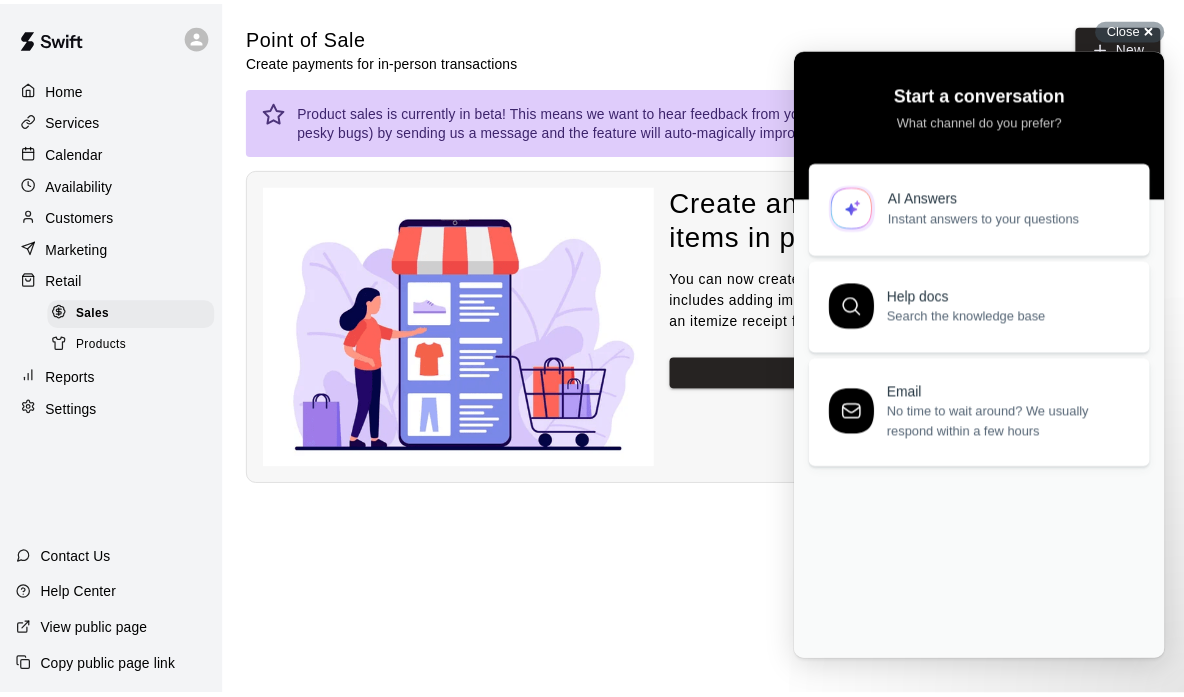 scroll, scrollTop: 0, scrollLeft: 0, axis: both 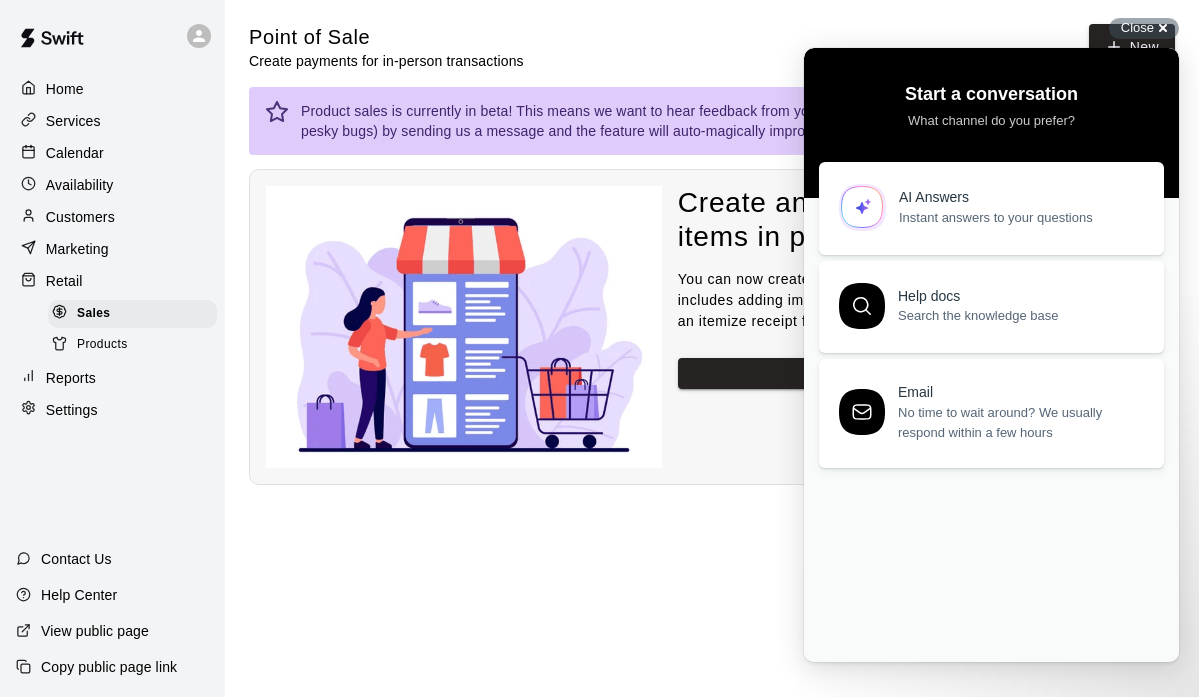 click on "Help Center" at bounding box center (79, 595) 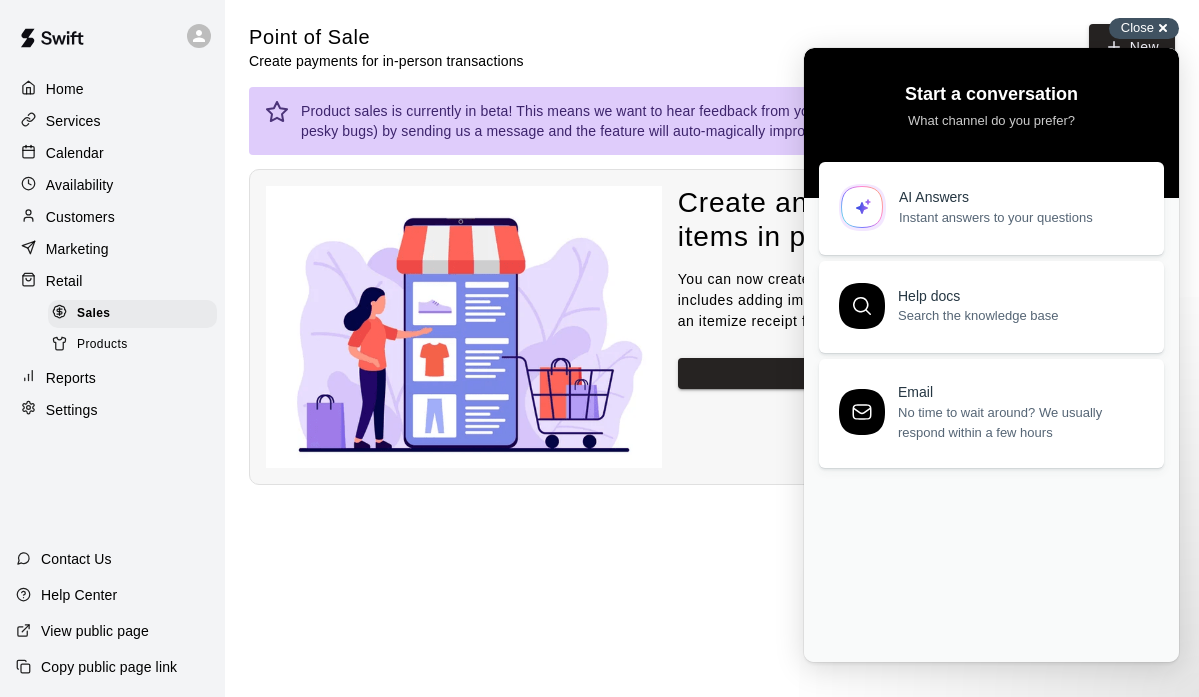 click on "Close" at bounding box center [1137, 27] 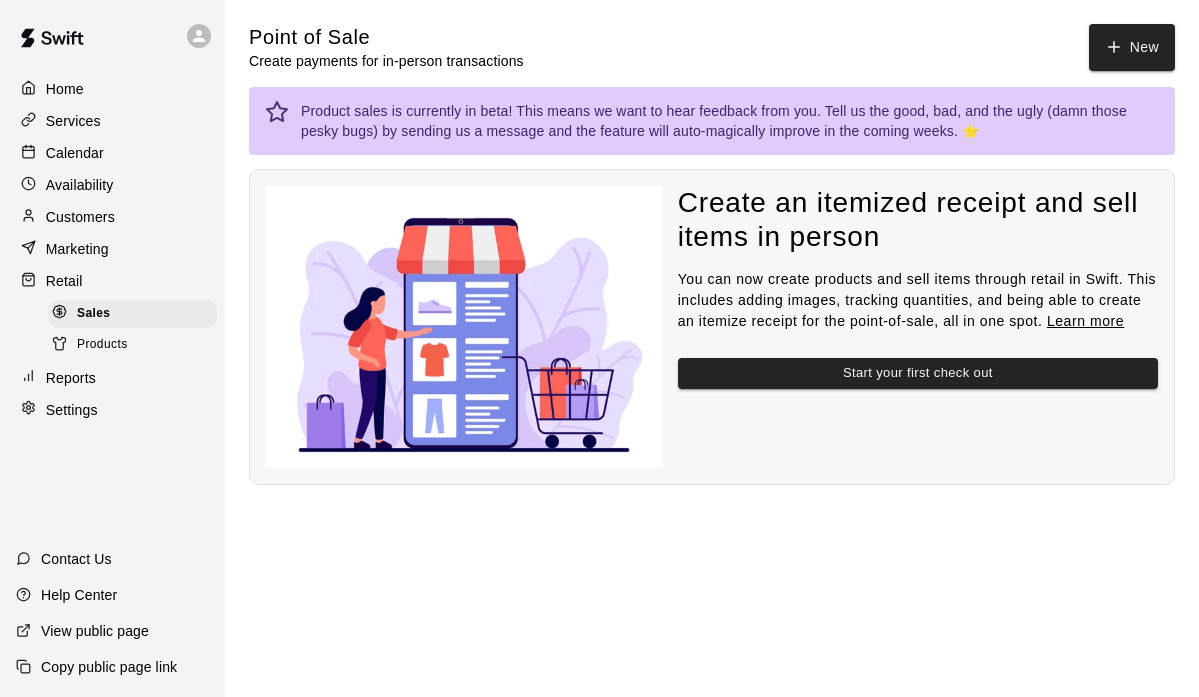 click on "Customers" at bounding box center (80, 217) 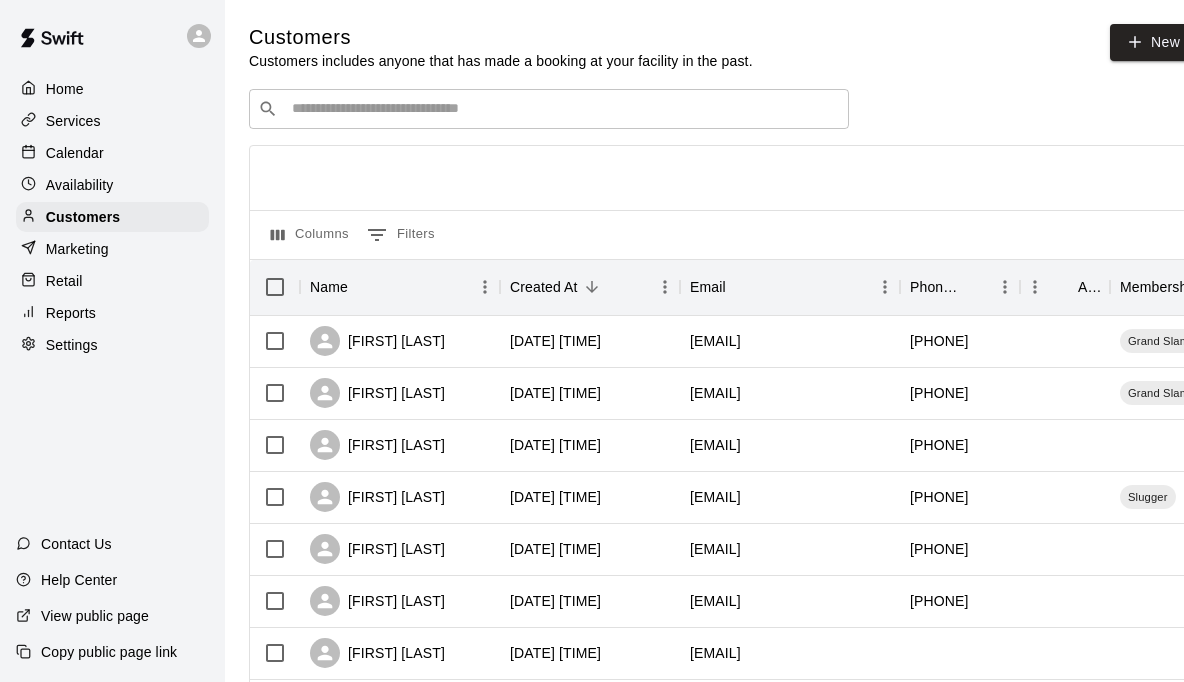 click on "​ ​" at bounding box center (549, 109) 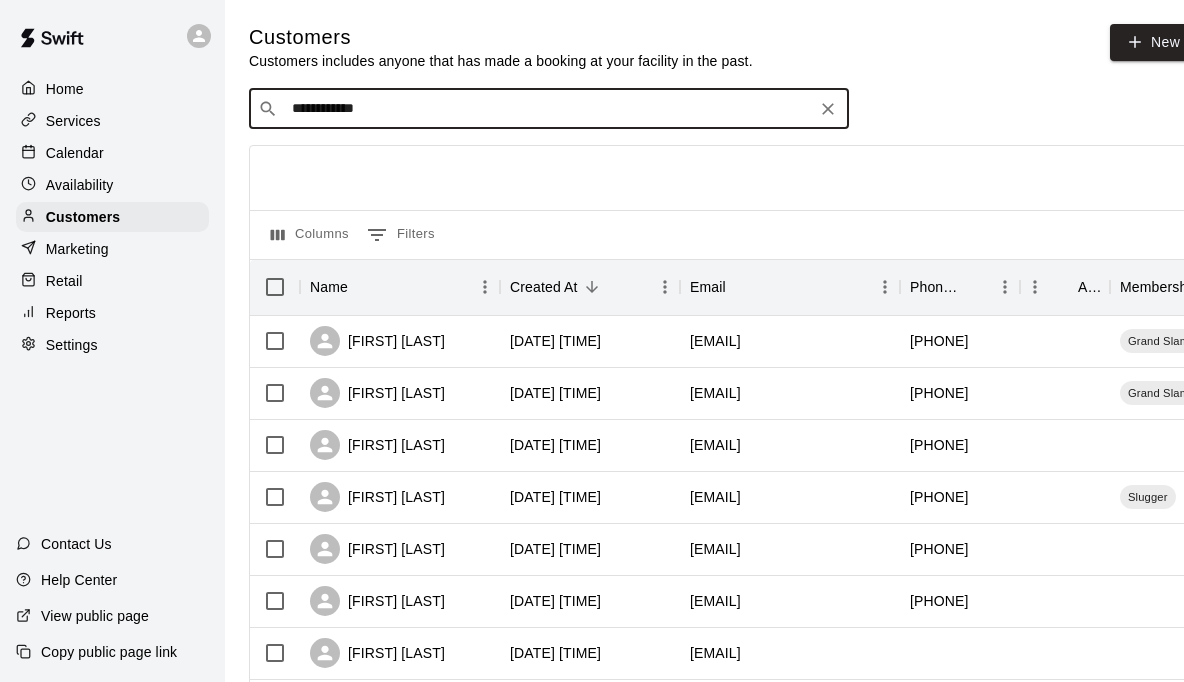 type on "**********" 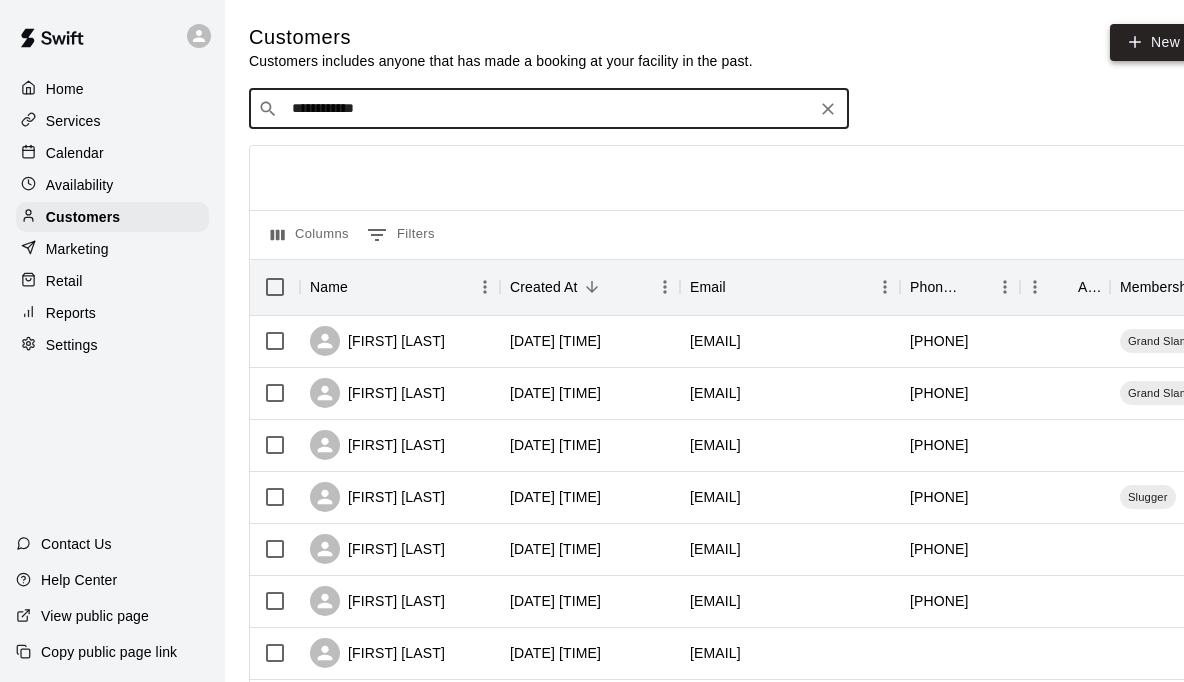 click on "New" at bounding box center [1153, 42] 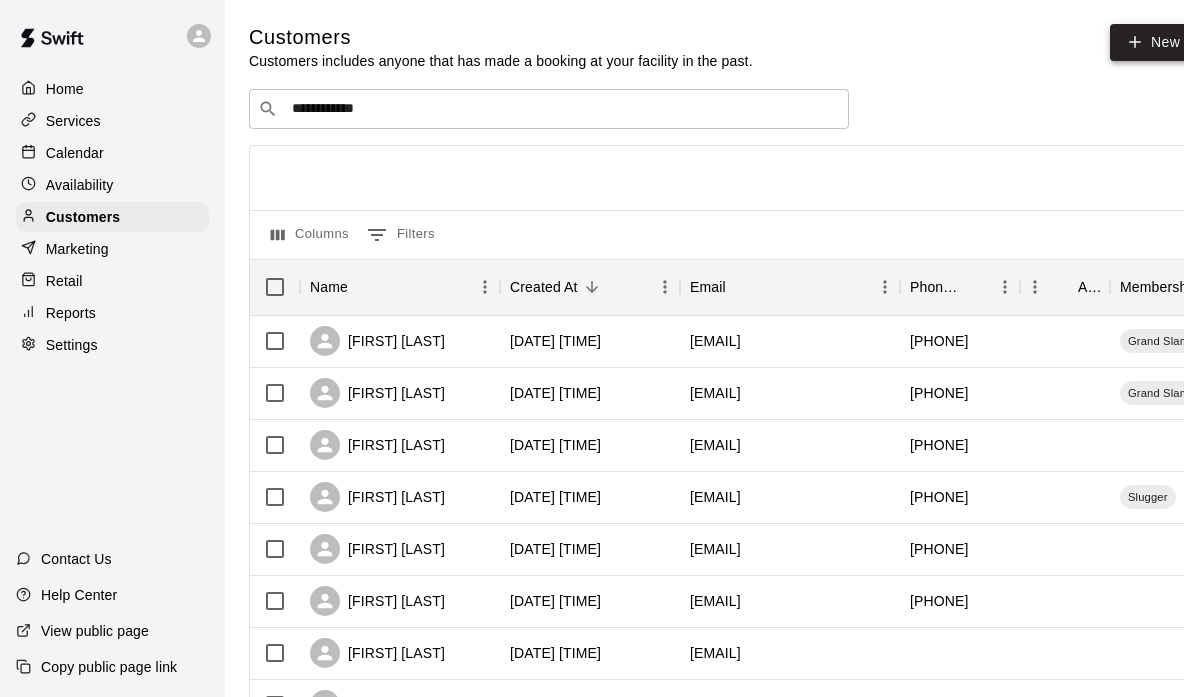 select on "**" 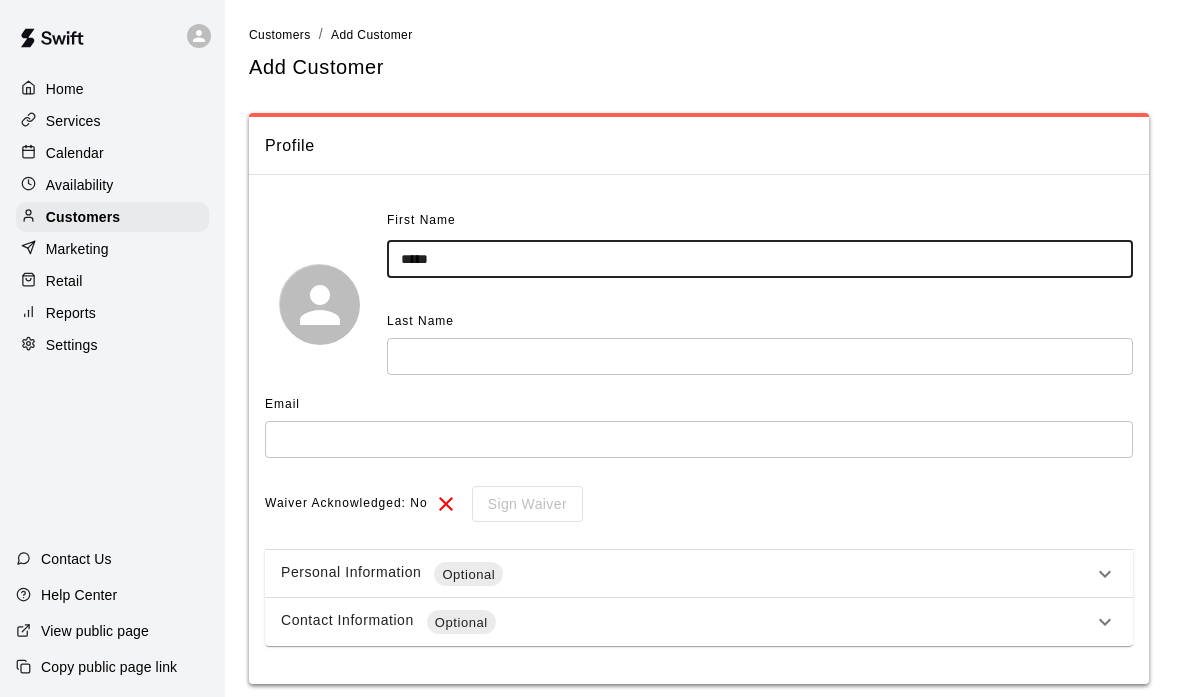 type on "*****" 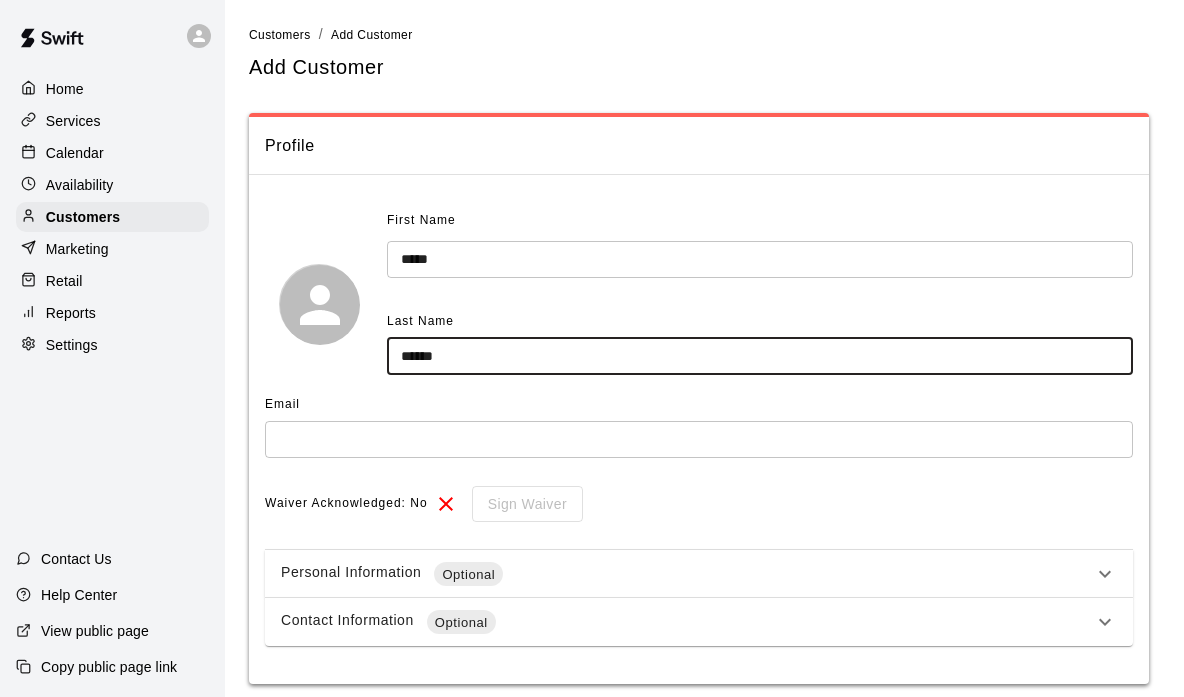 type on "******" 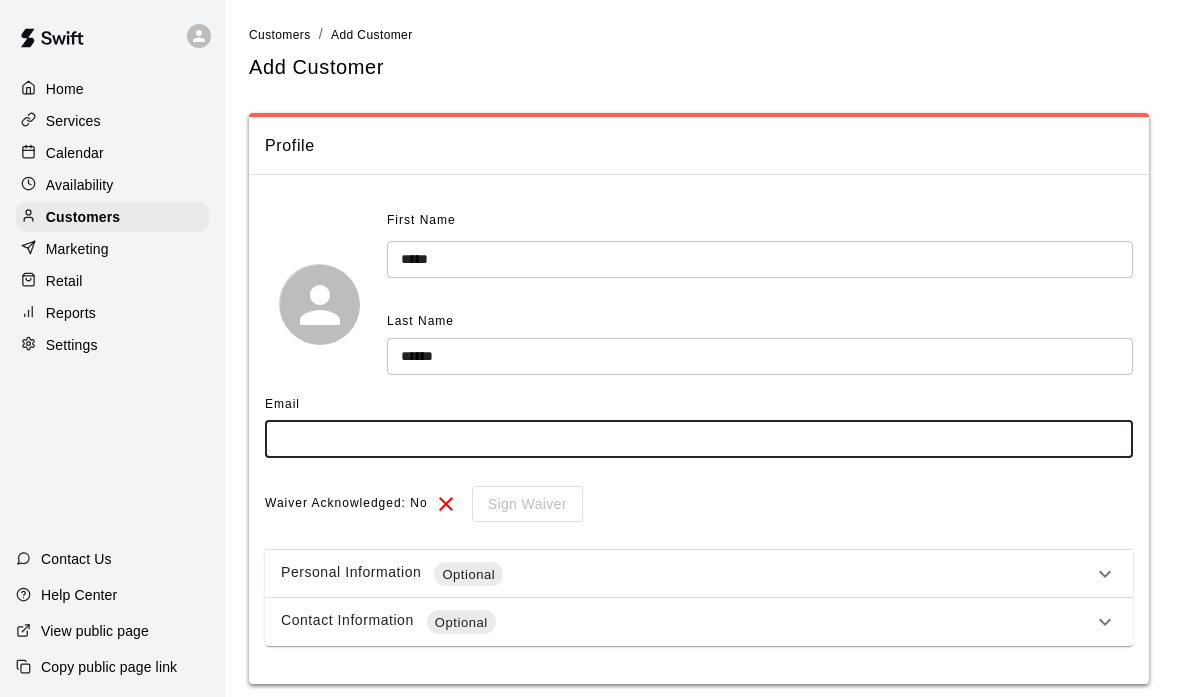paste on "**********" 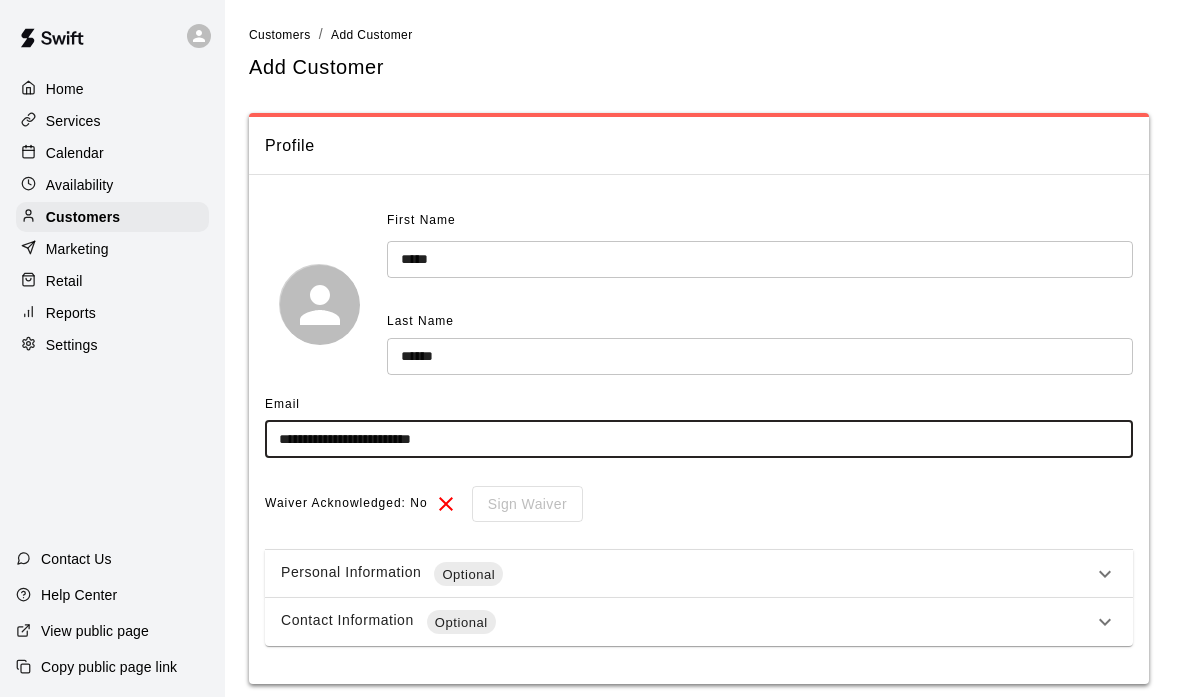 type on "**********" 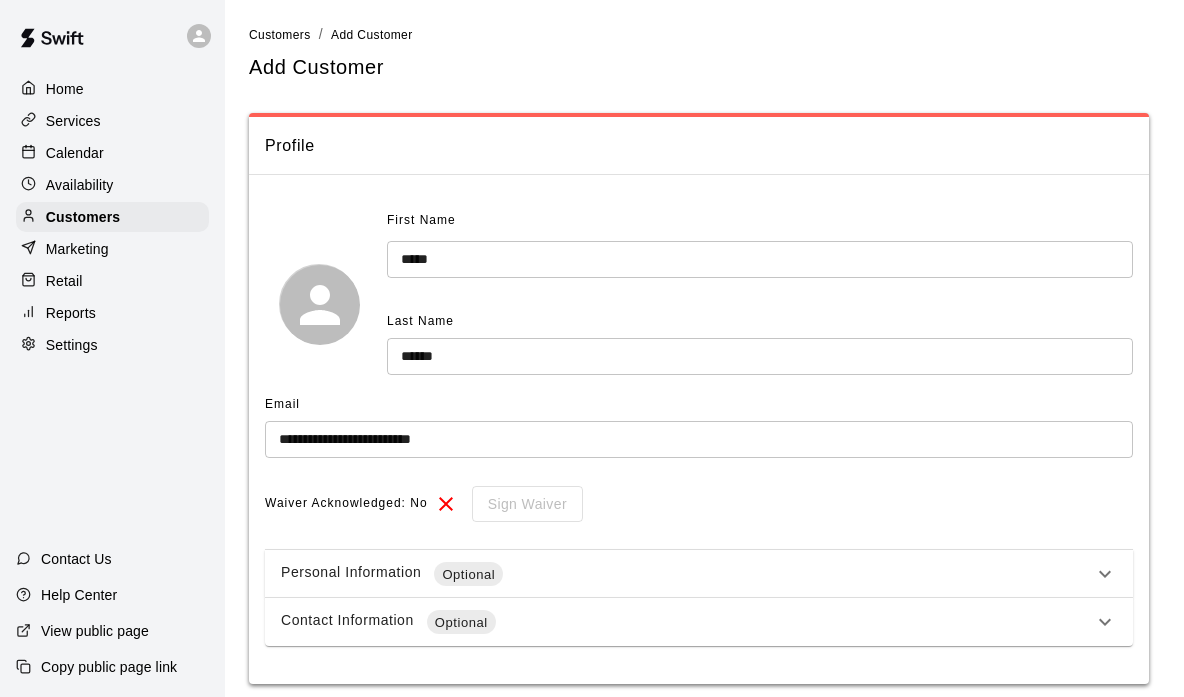 scroll, scrollTop: 62, scrollLeft: 0, axis: vertical 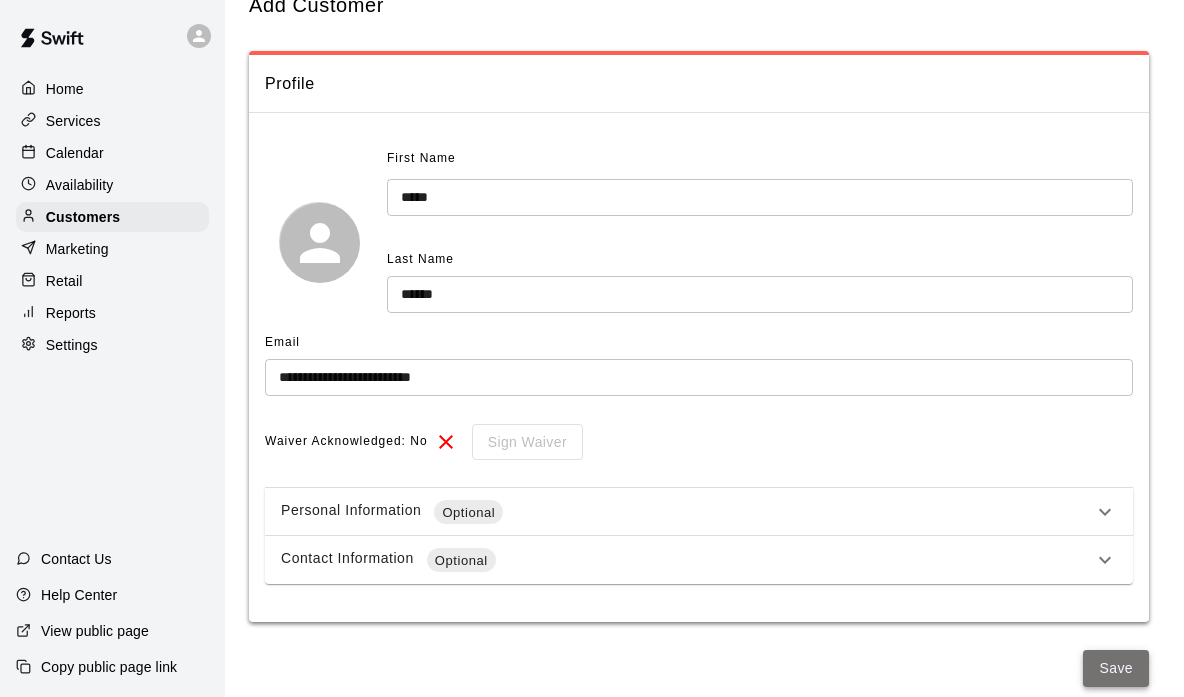 click on "Save" at bounding box center (1116, 668) 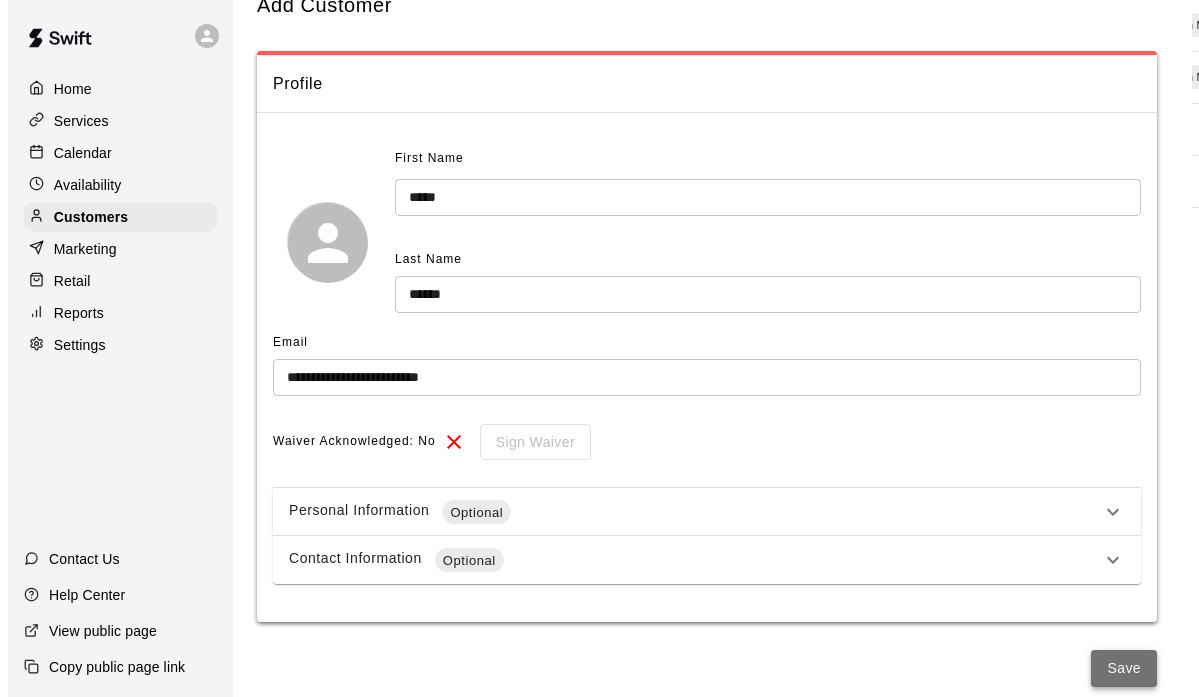 scroll, scrollTop: 0, scrollLeft: 0, axis: both 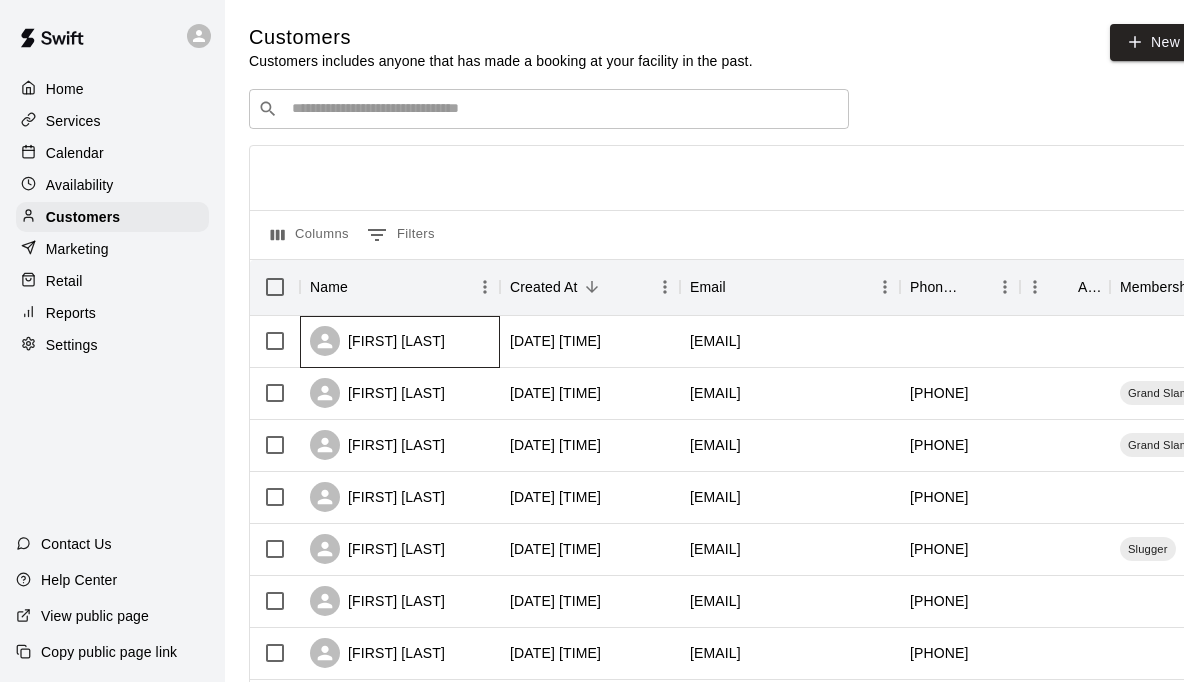 click on "[FIRST] [LAST]" at bounding box center [377, 341] 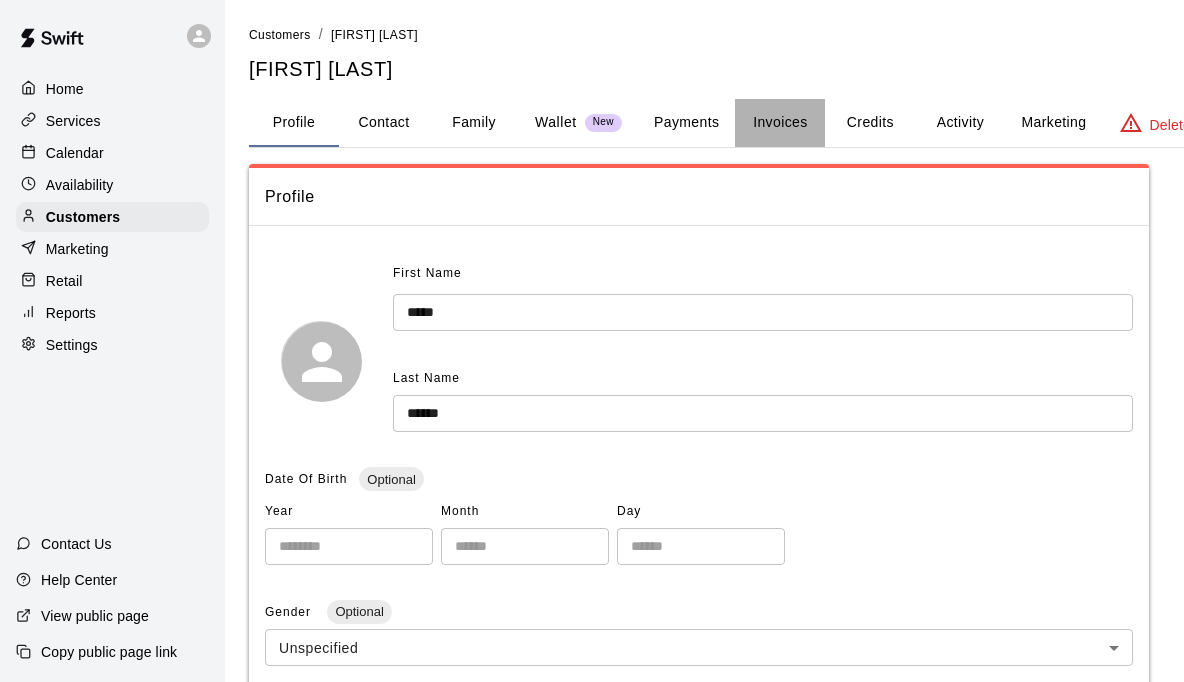 click on "Invoices" at bounding box center [780, 123] 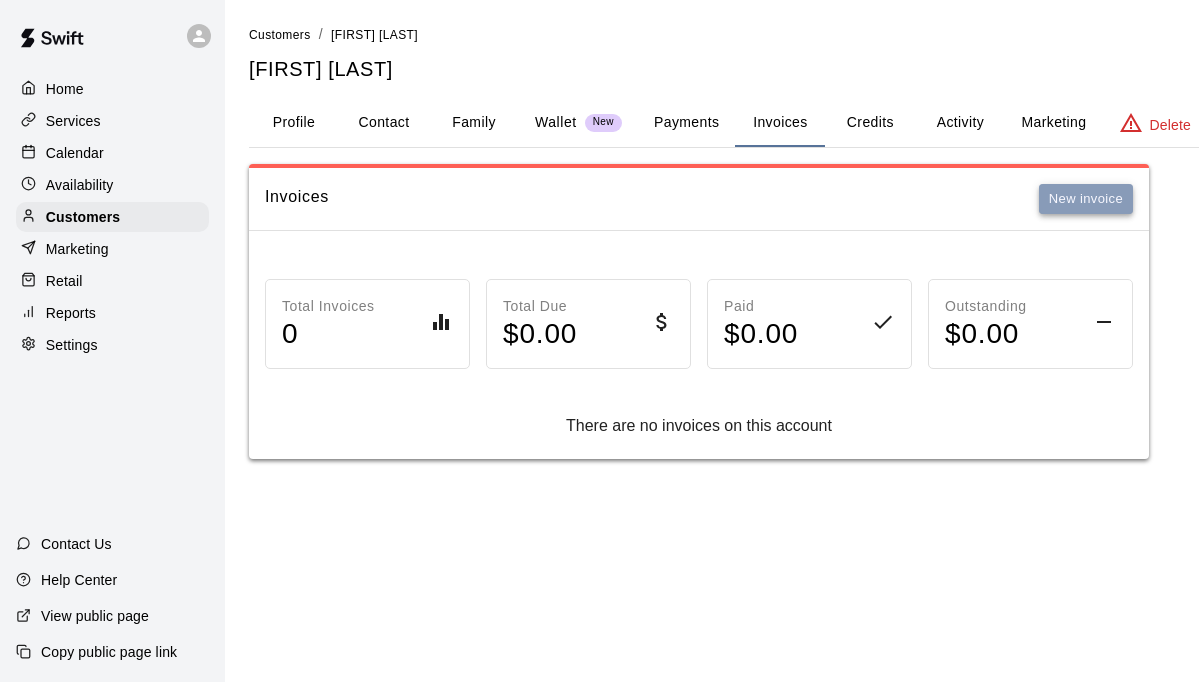 click on "New invoice" at bounding box center [1086, 199] 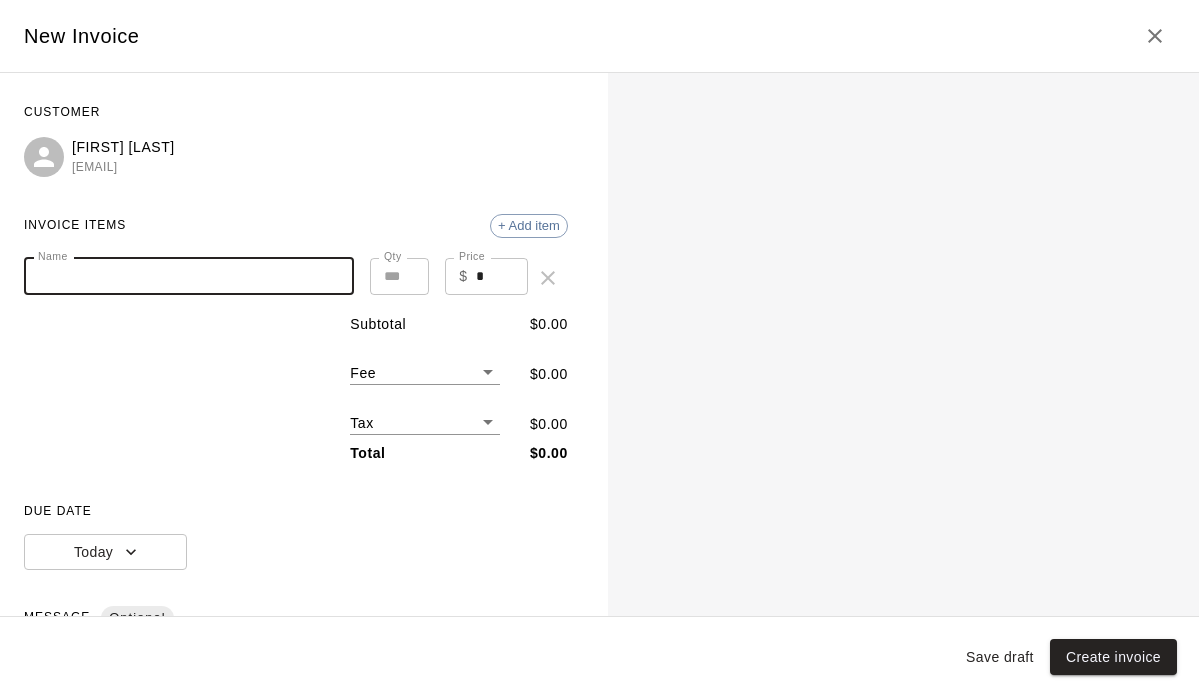 click on "Name" at bounding box center [189, 276] 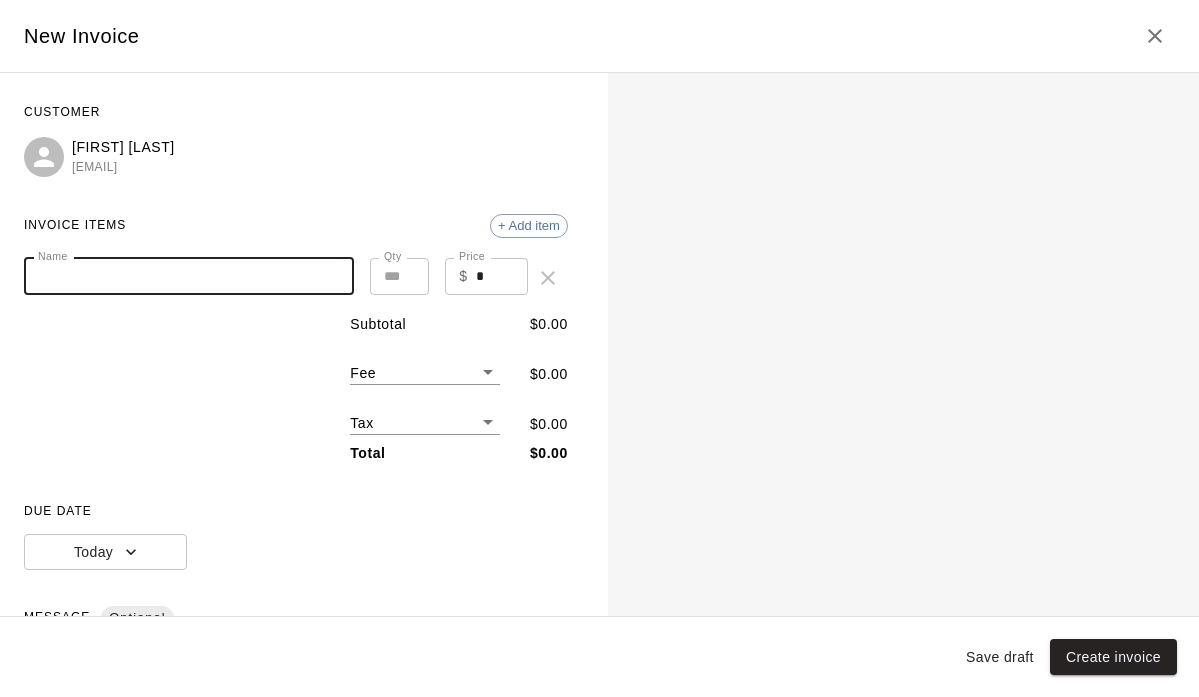 click on "*" at bounding box center (399, 276) 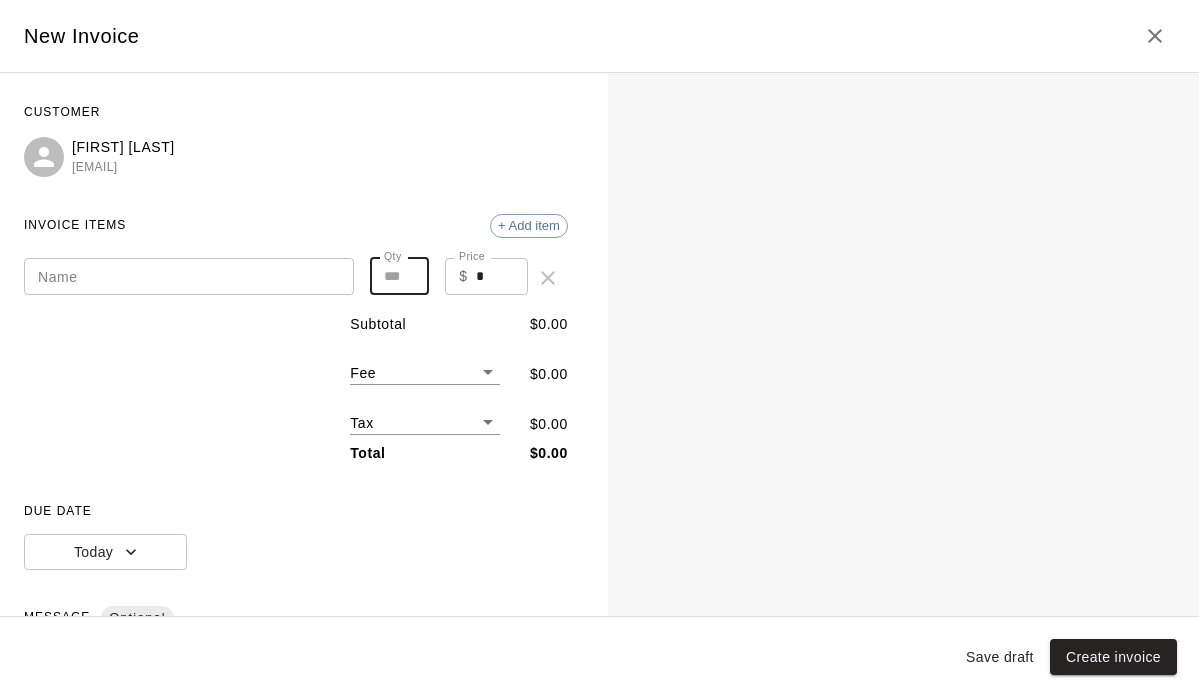 click on "*" at bounding box center [399, 276] 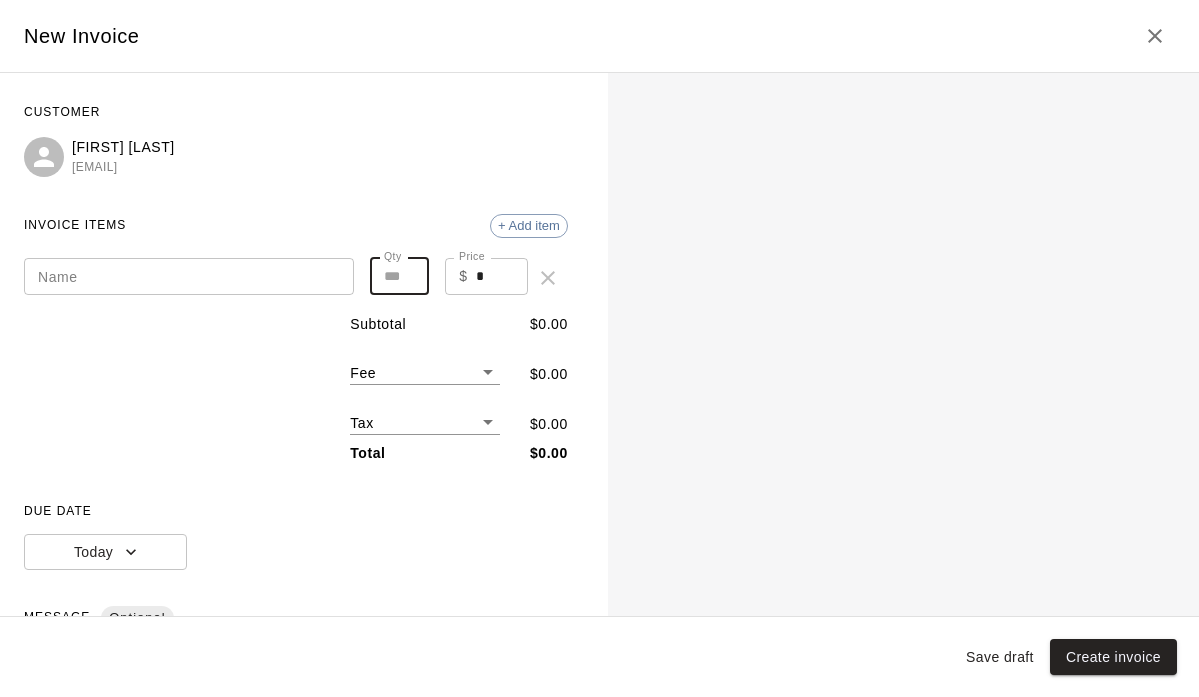 type on "*" 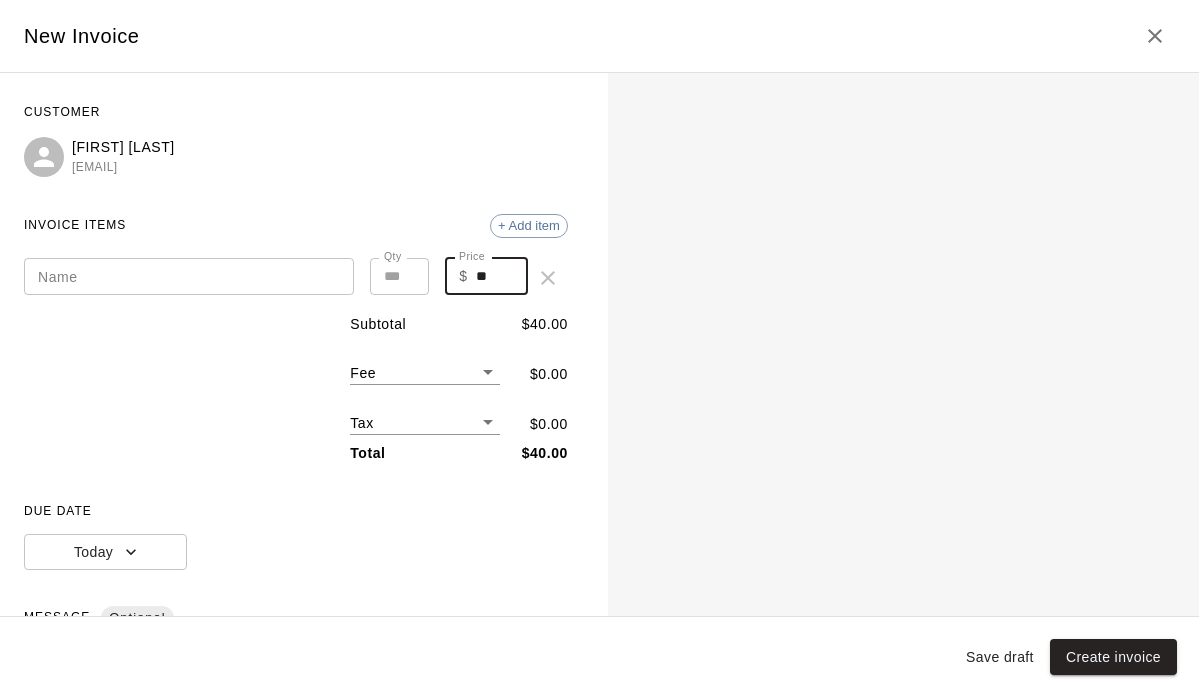 type on "**" 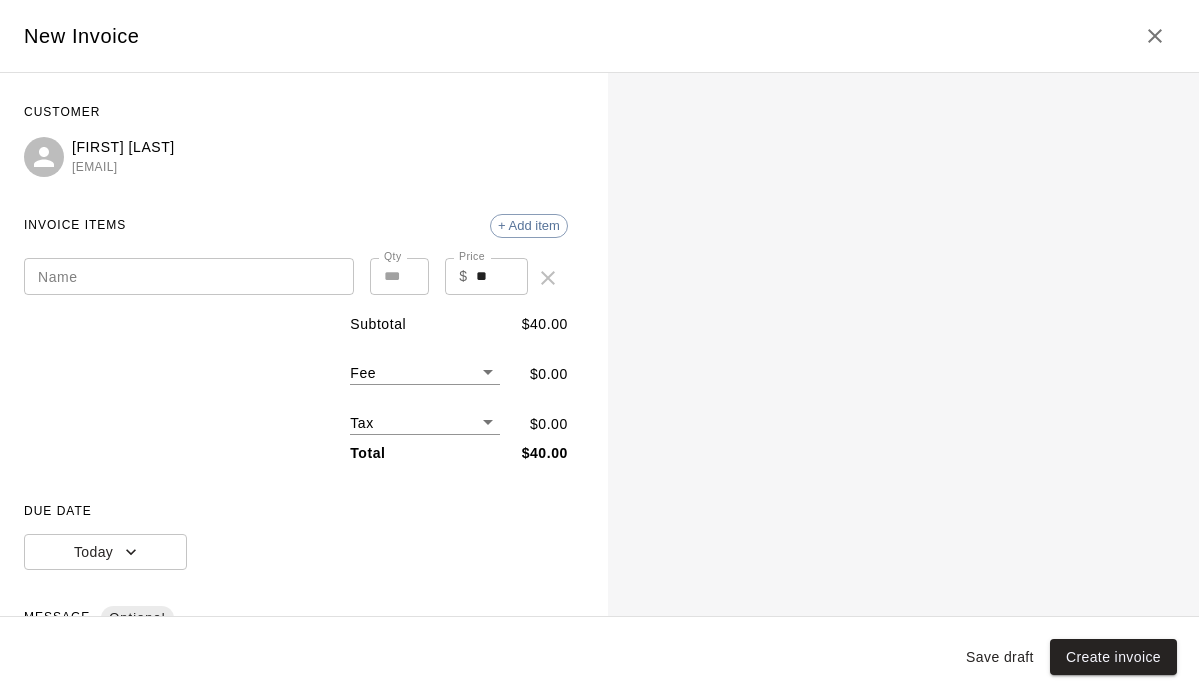 click on "Subtotal $ 40.00 Fee ​ $ 0.00 Tax ​ $ 0.00 Total $ 40.00" at bounding box center [296, 389] 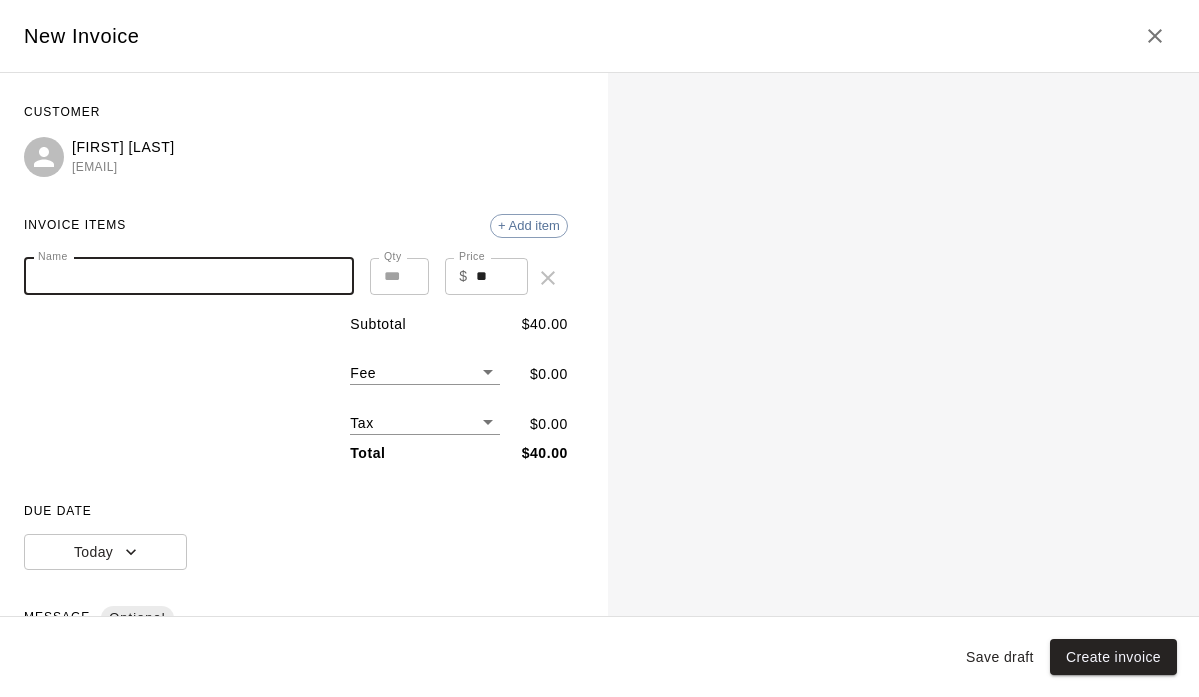 click on "Name" at bounding box center (189, 276) 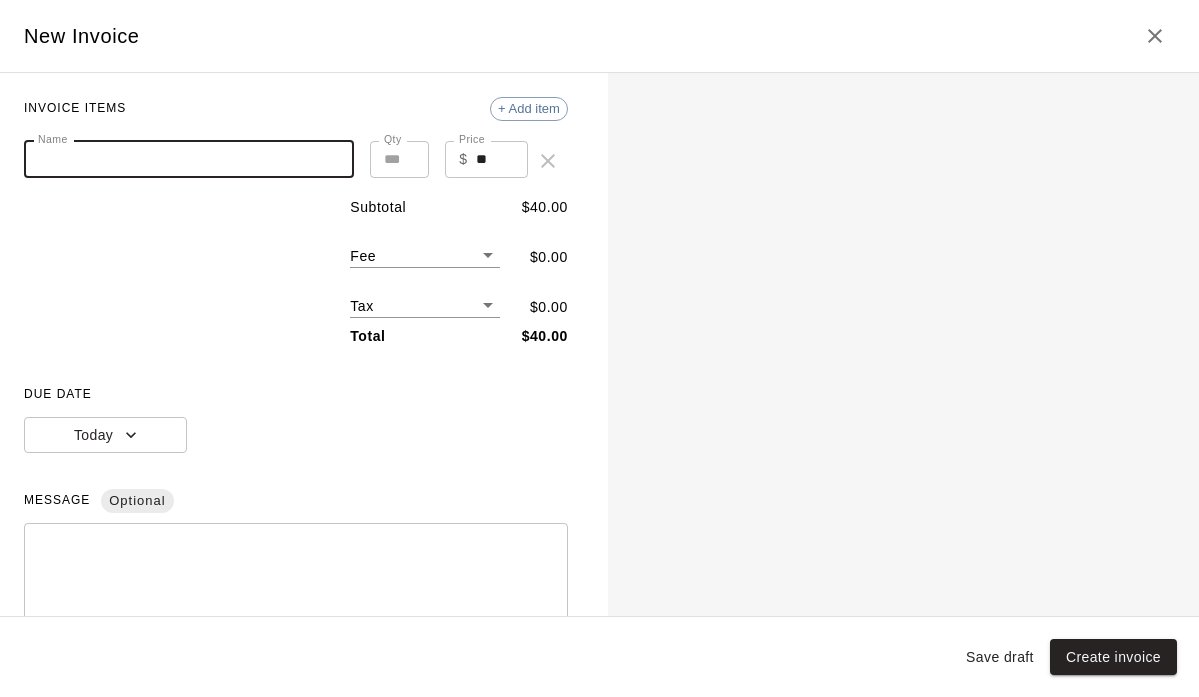 scroll, scrollTop: 0, scrollLeft: 0, axis: both 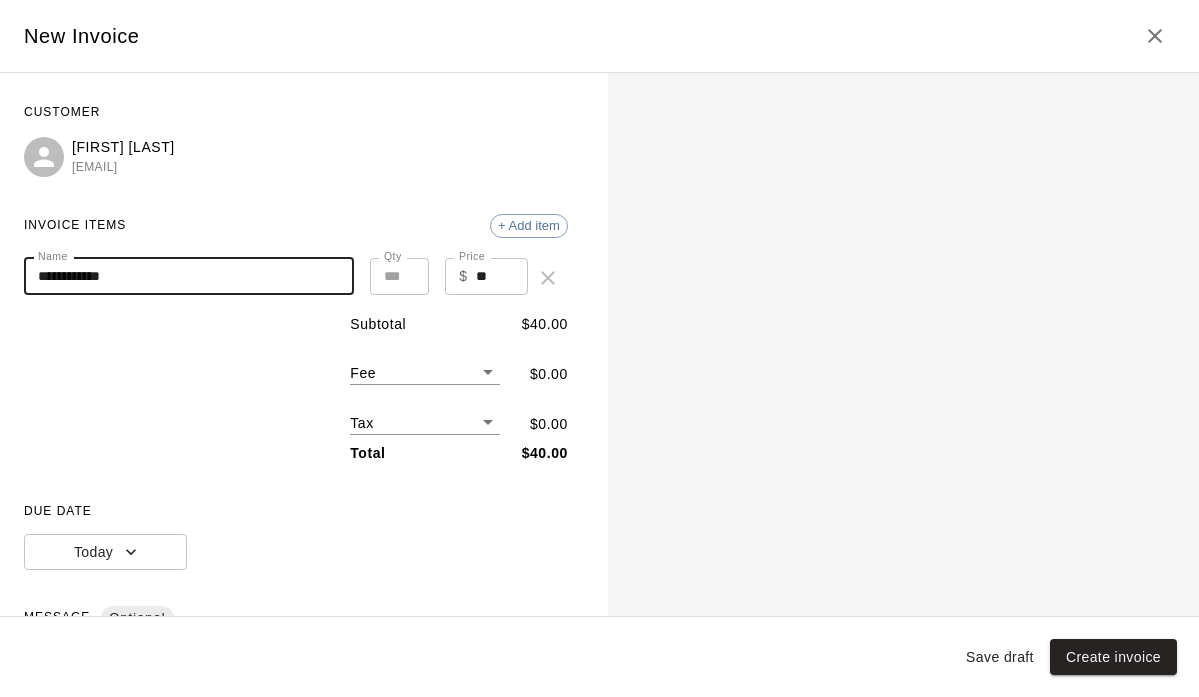type on "**********" 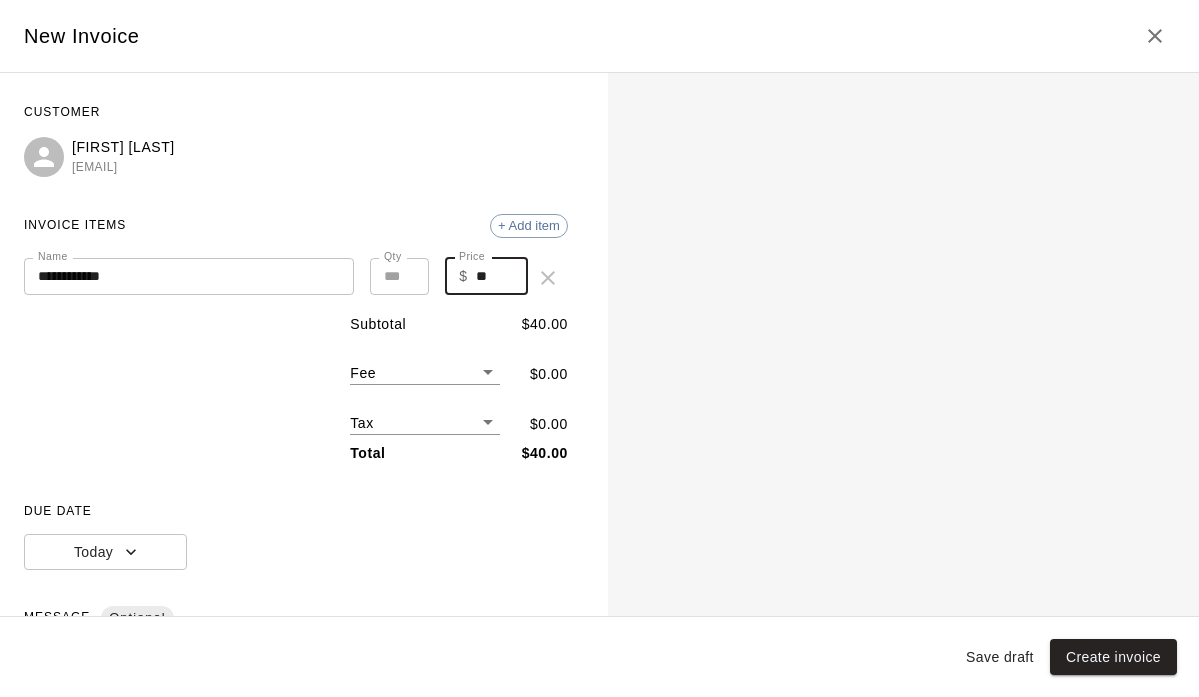 click on "**" at bounding box center [502, 276] 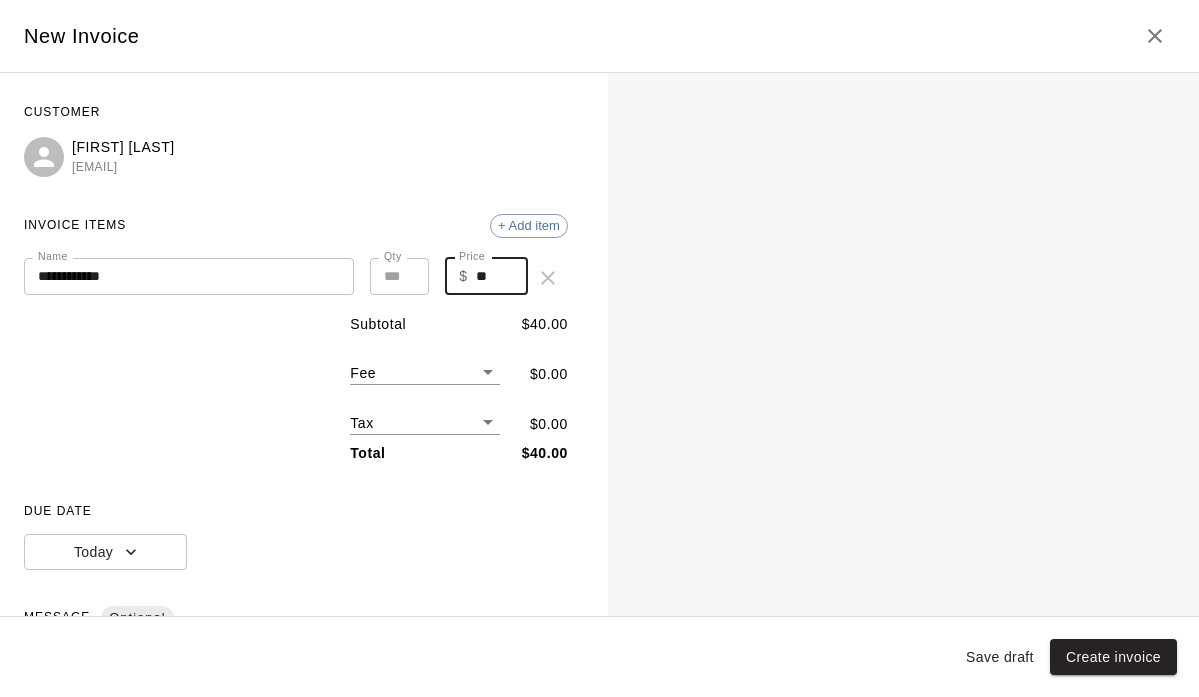 type on "*" 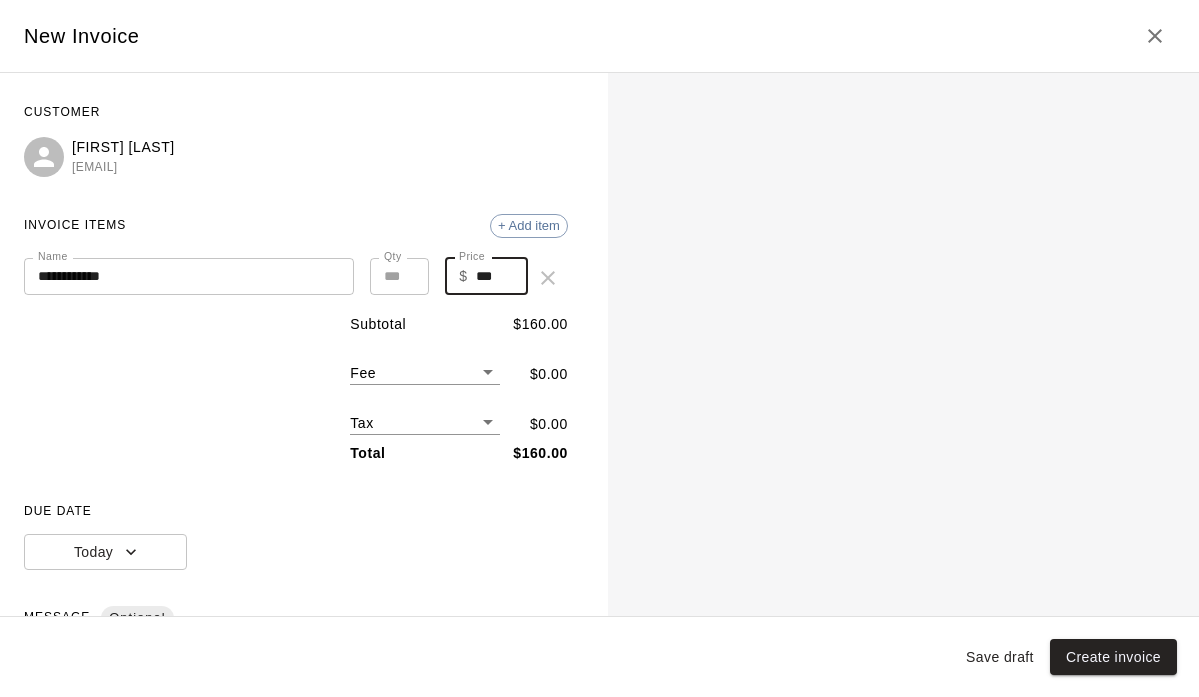 type on "***" 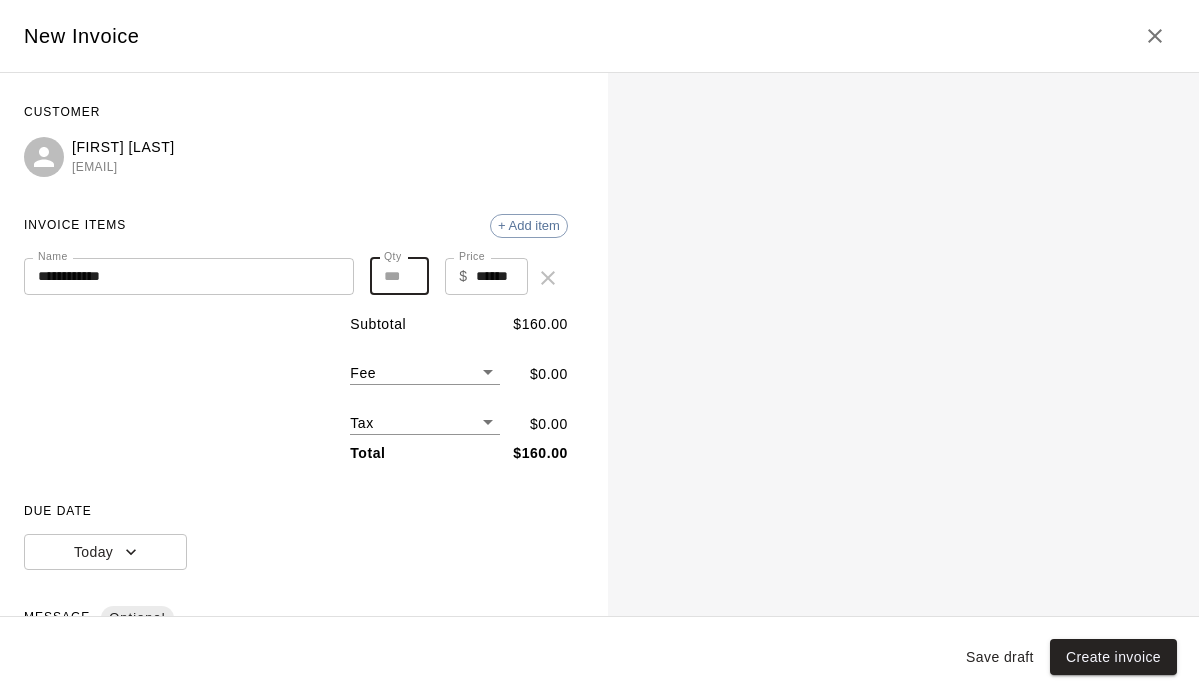 click on "*" at bounding box center [399, 276] 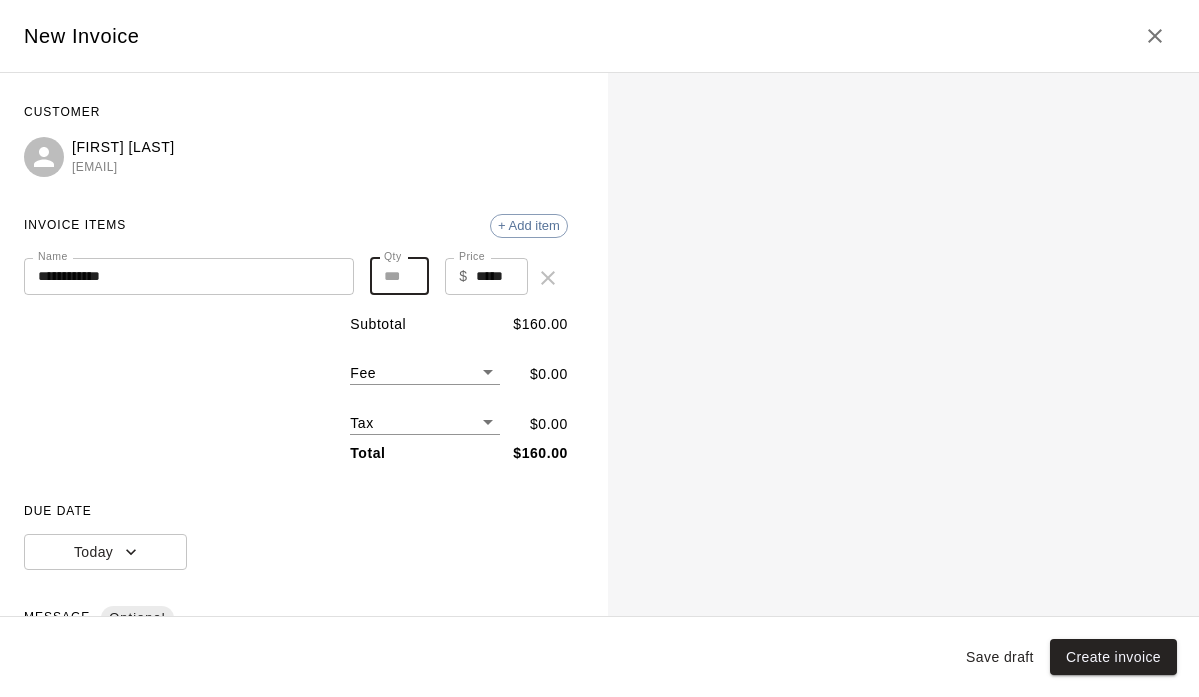 click on "*" at bounding box center (399, 276) 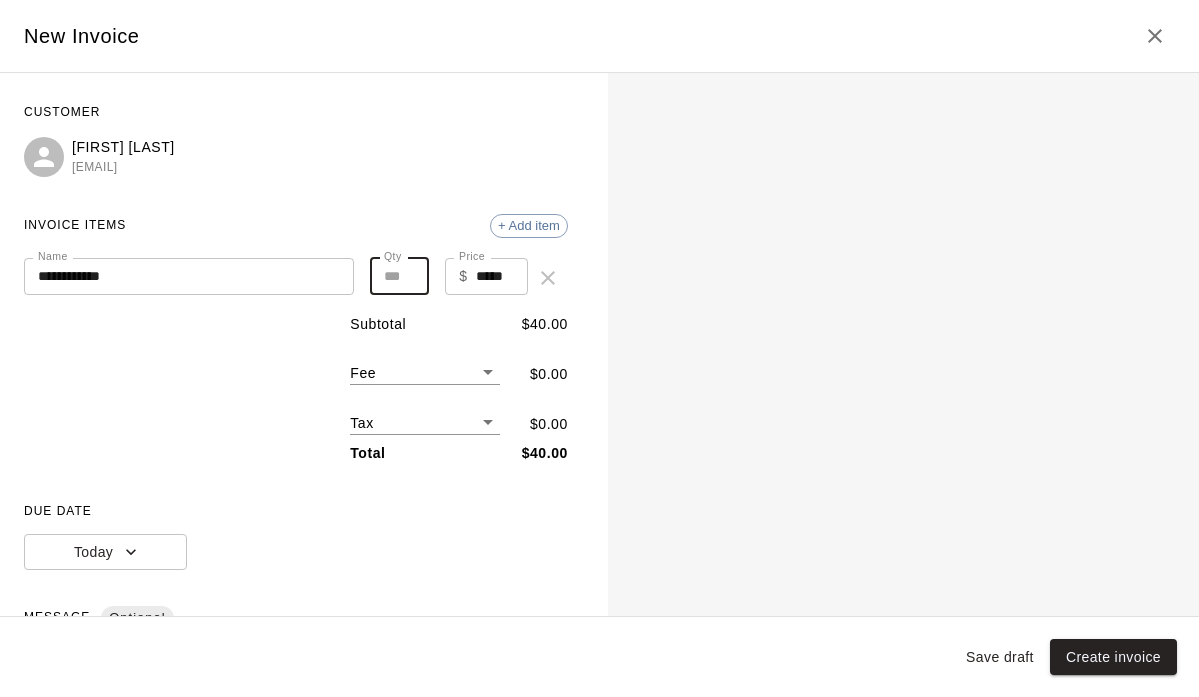 type on "*" 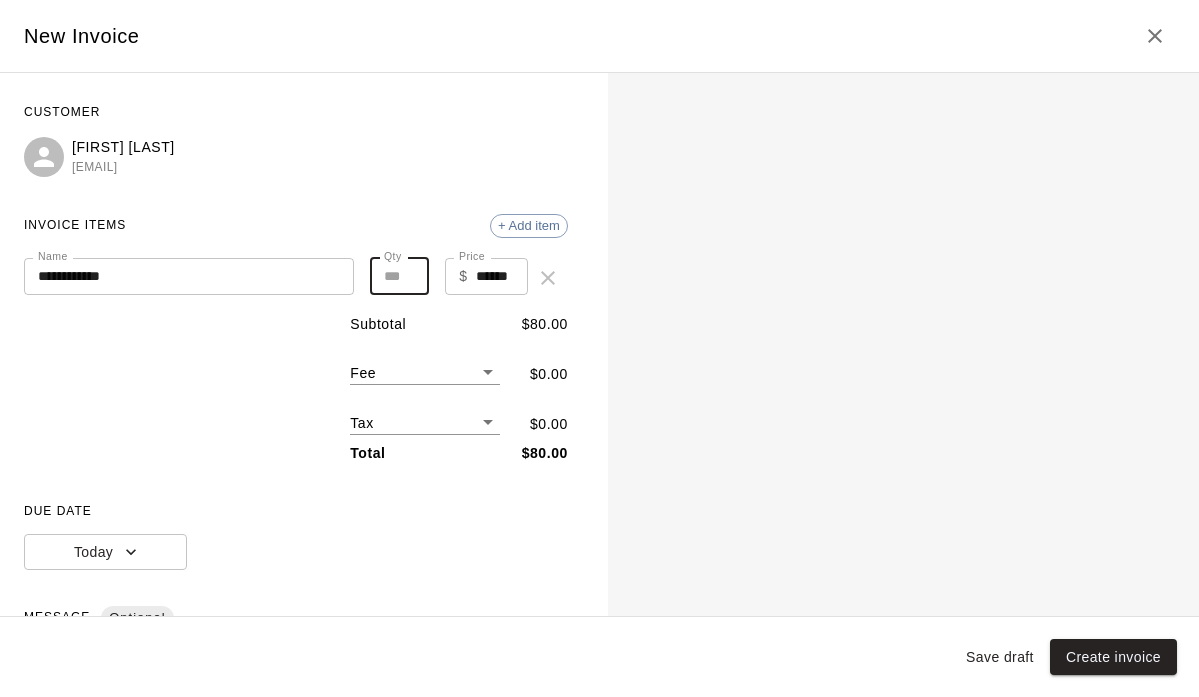 click on "*" at bounding box center (399, 276) 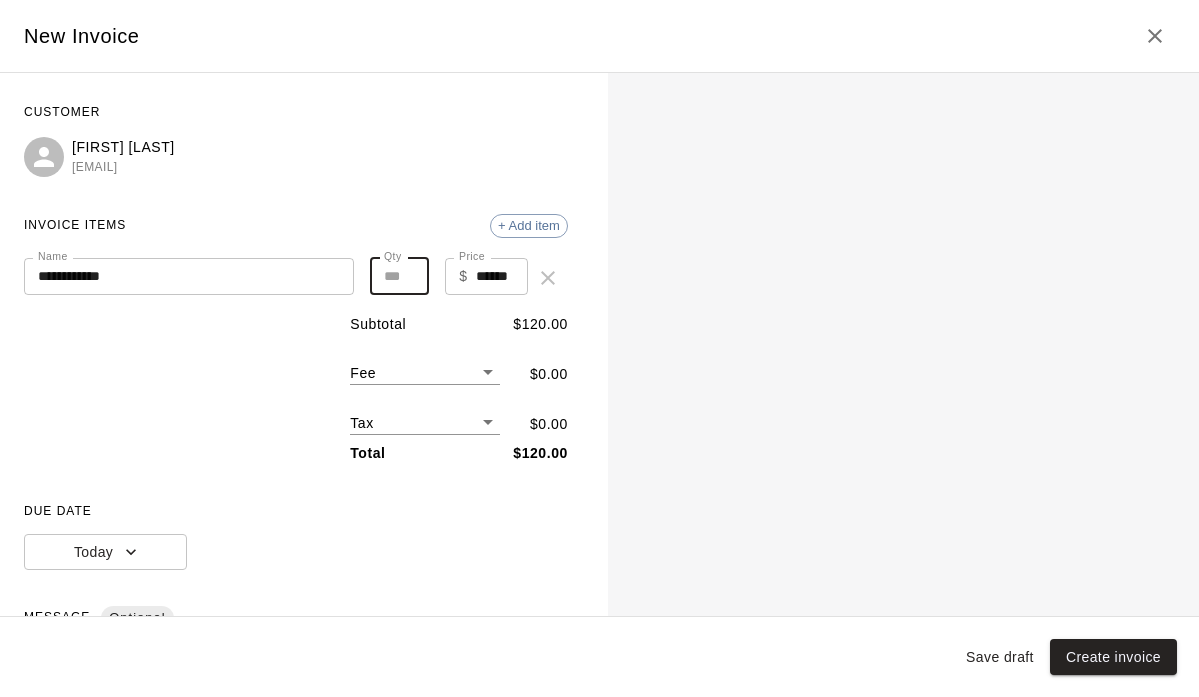 type on "*" 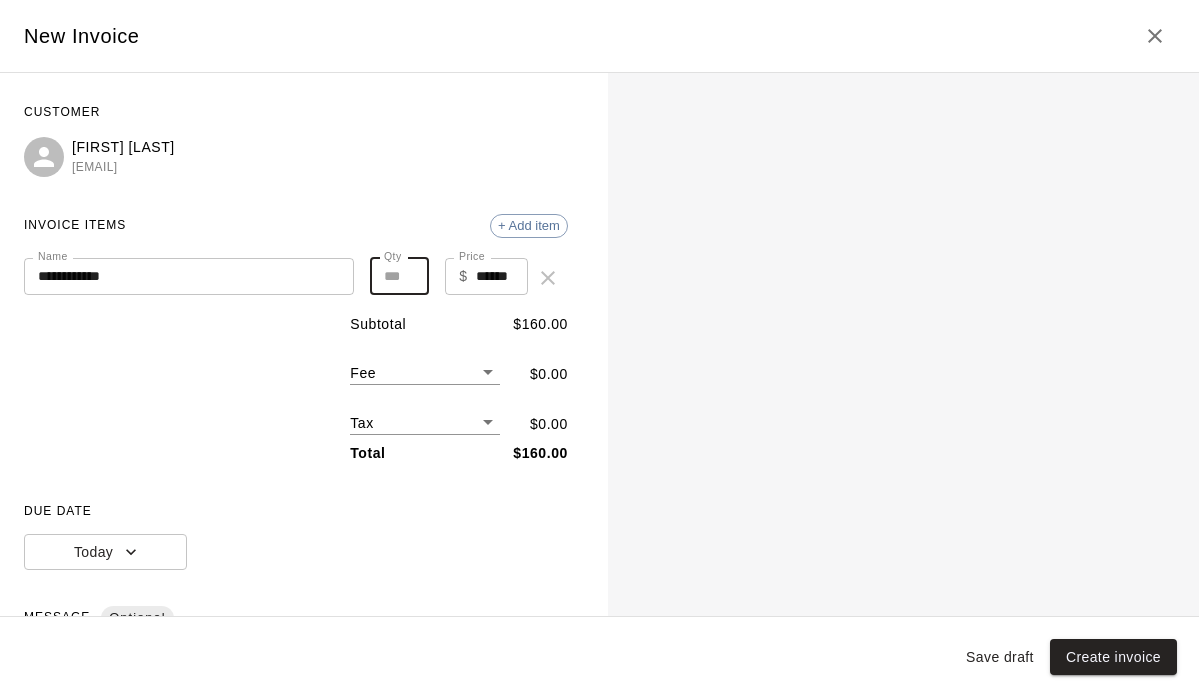 click on "Subtotal $ 160.00 Fee ​ $ 0.00 Tax ​ $ 0.00 Total $ 160.00" at bounding box center [296, 389] 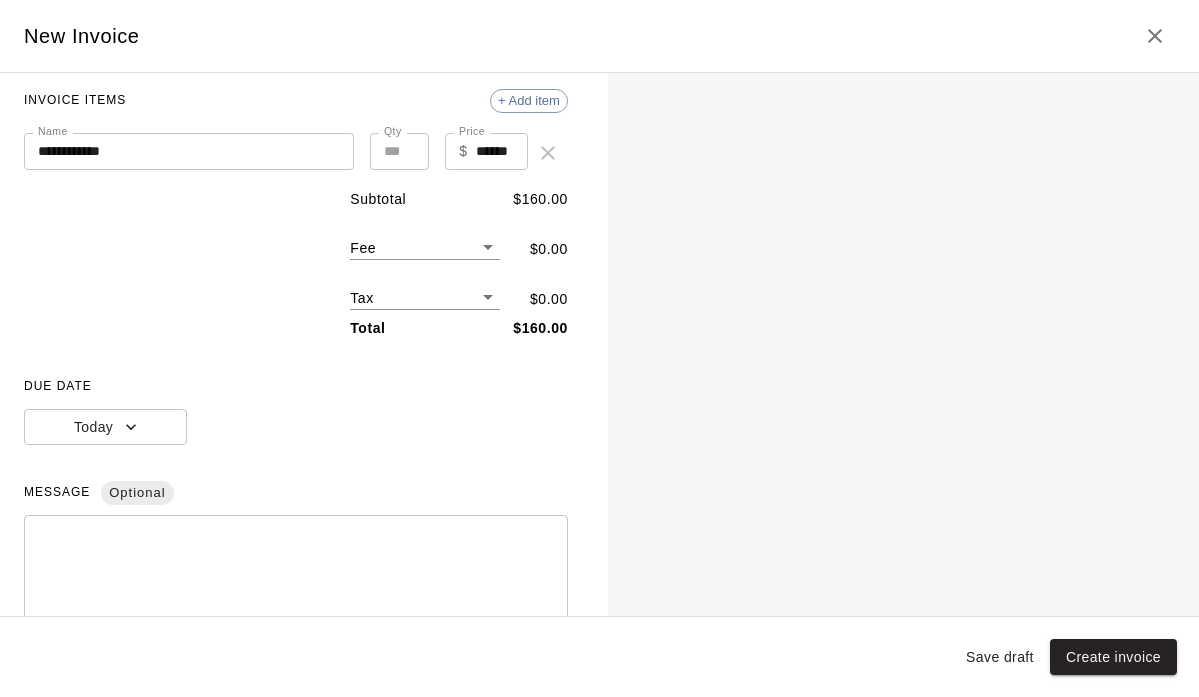 scroll, scrollTop: 129, scrollLeft: 0, axis: vertical 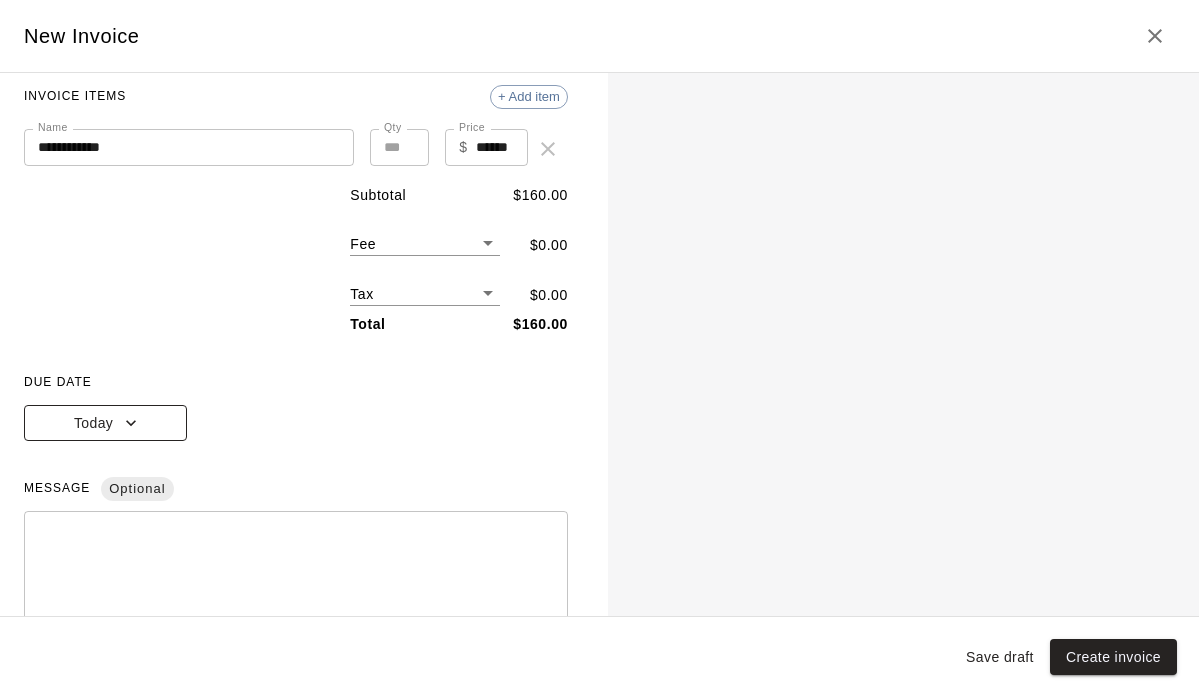 click 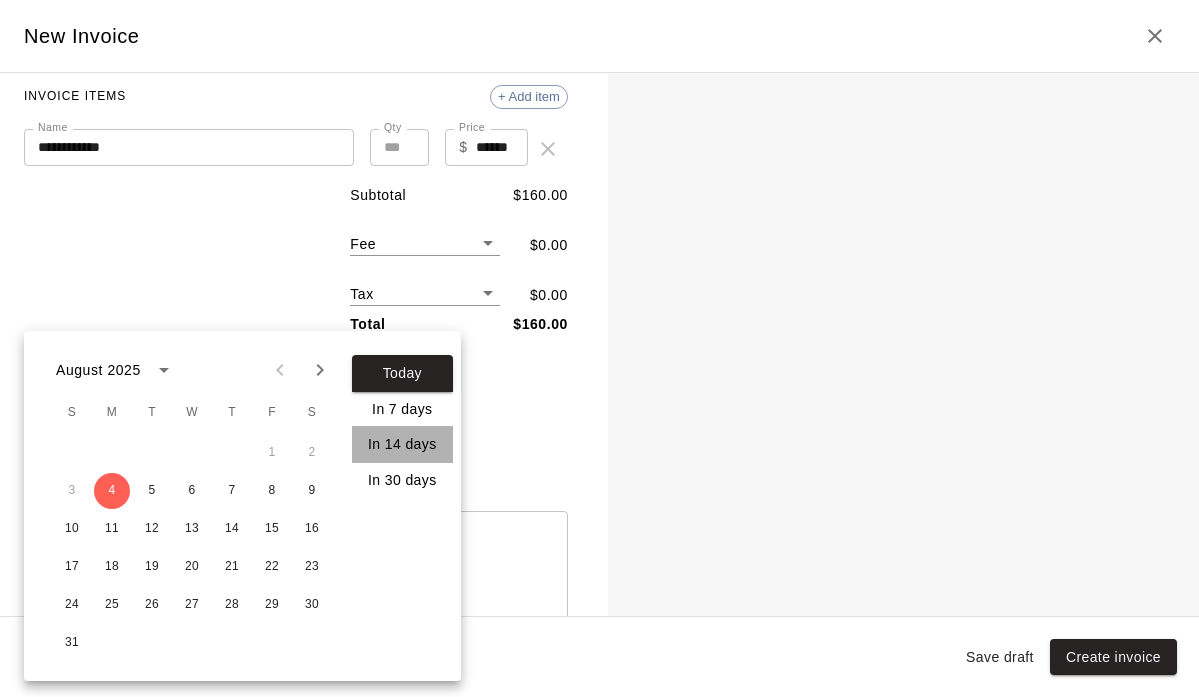 click on "In 14 days" at bounding box center (402, 444) 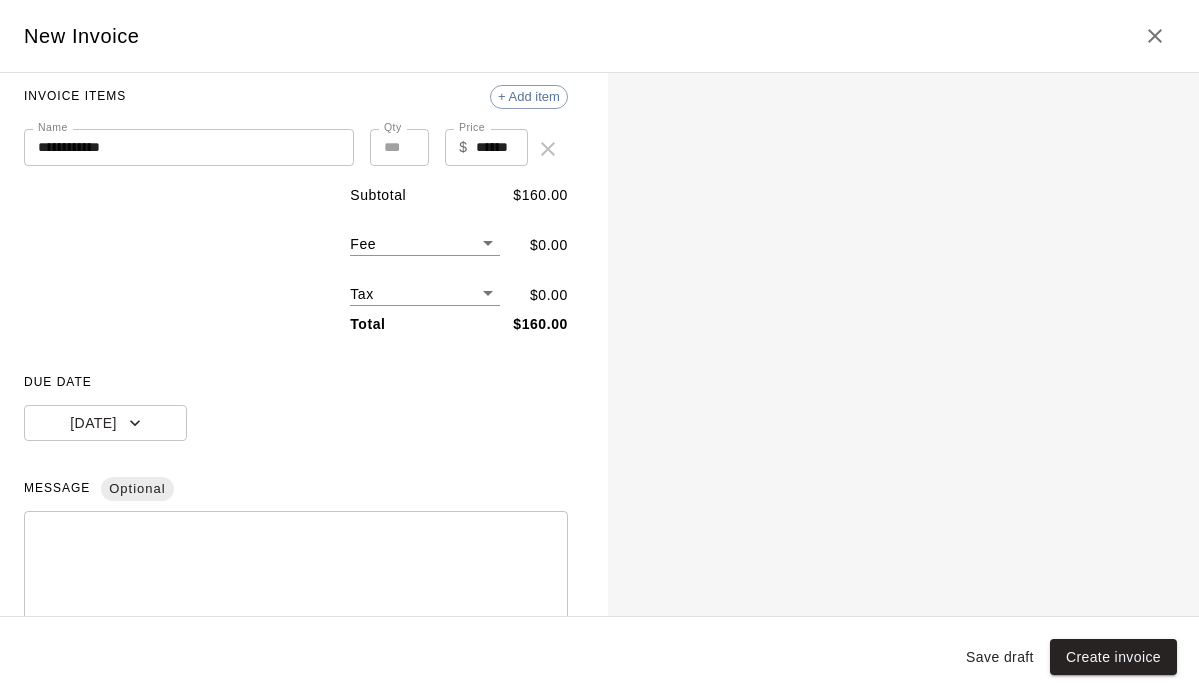 click on "**********" at bounding box center [296, 360] 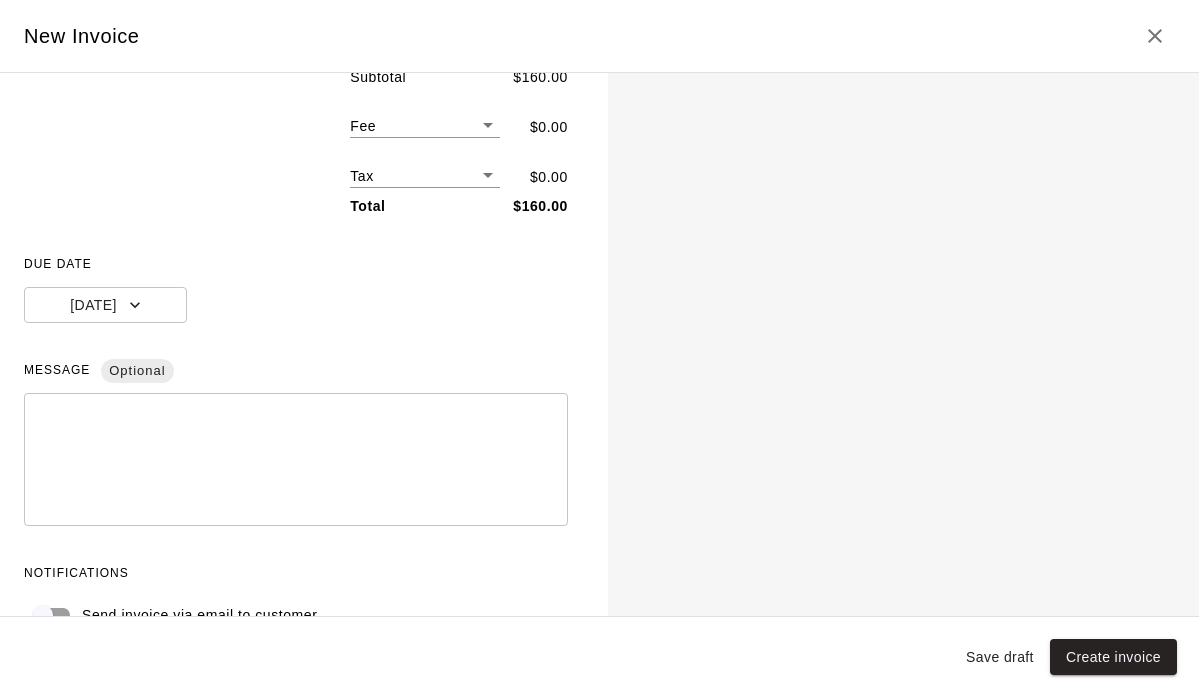 scroll, scrollTop: 283, scrollLeft: 0, axis: vertical 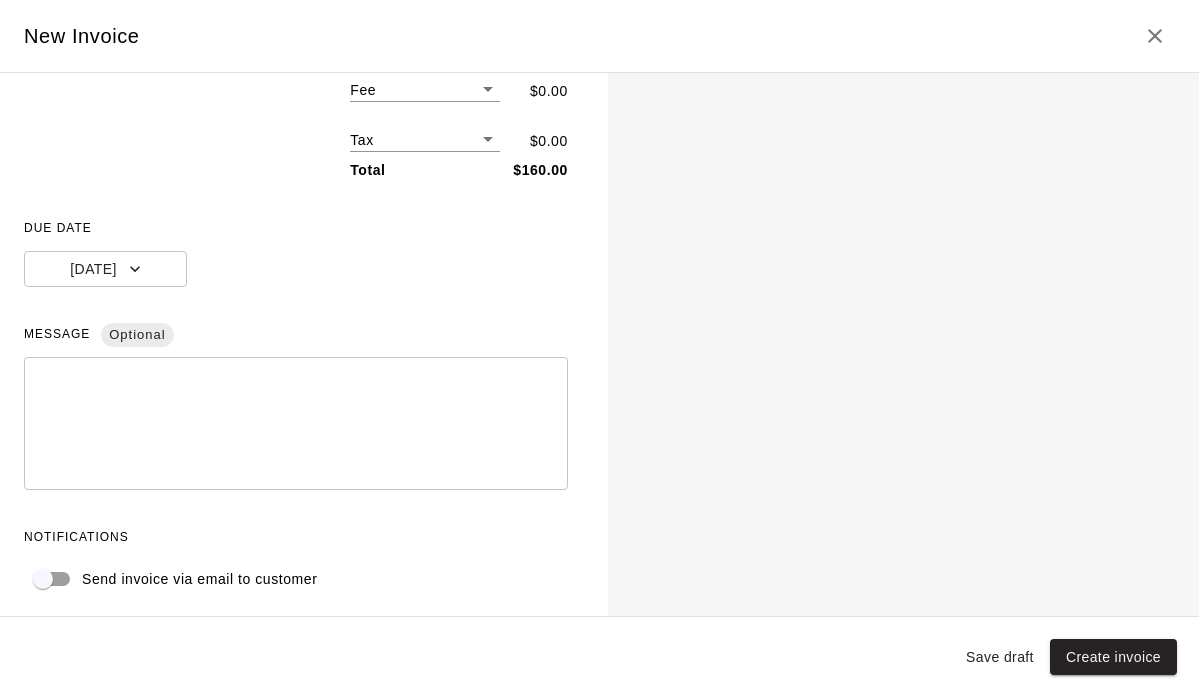 click at bounding box center (296, 424) 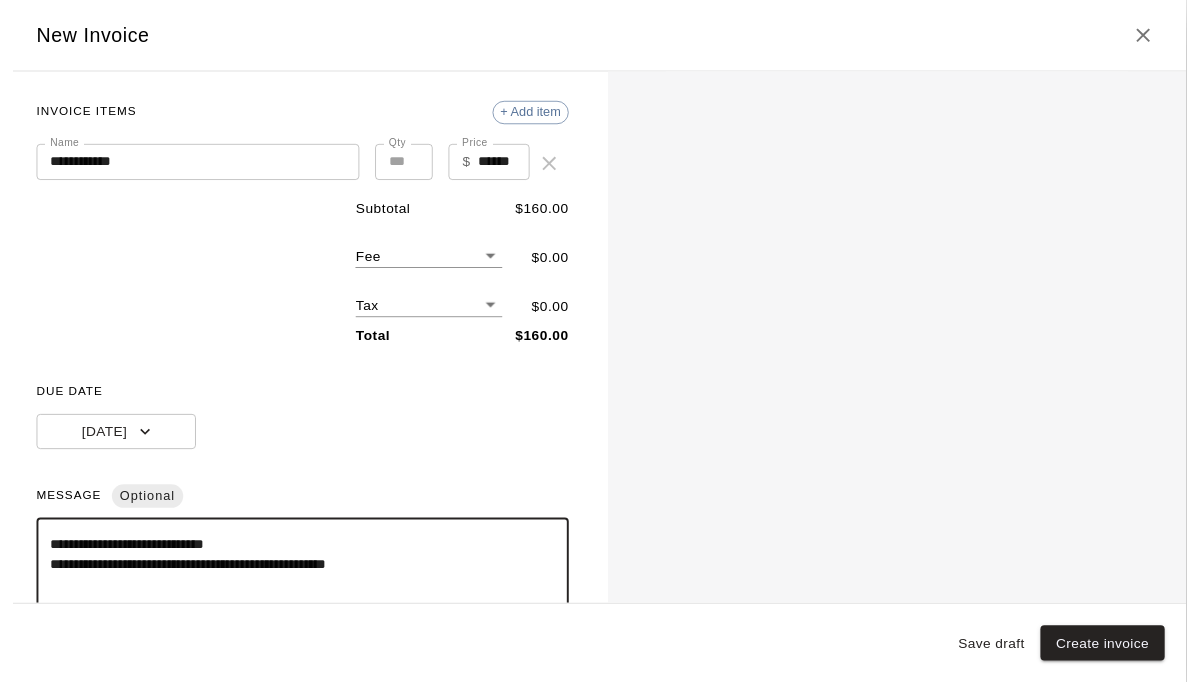 scroll, scrollTop: 283, scrollLeft: 0, axis: vertical 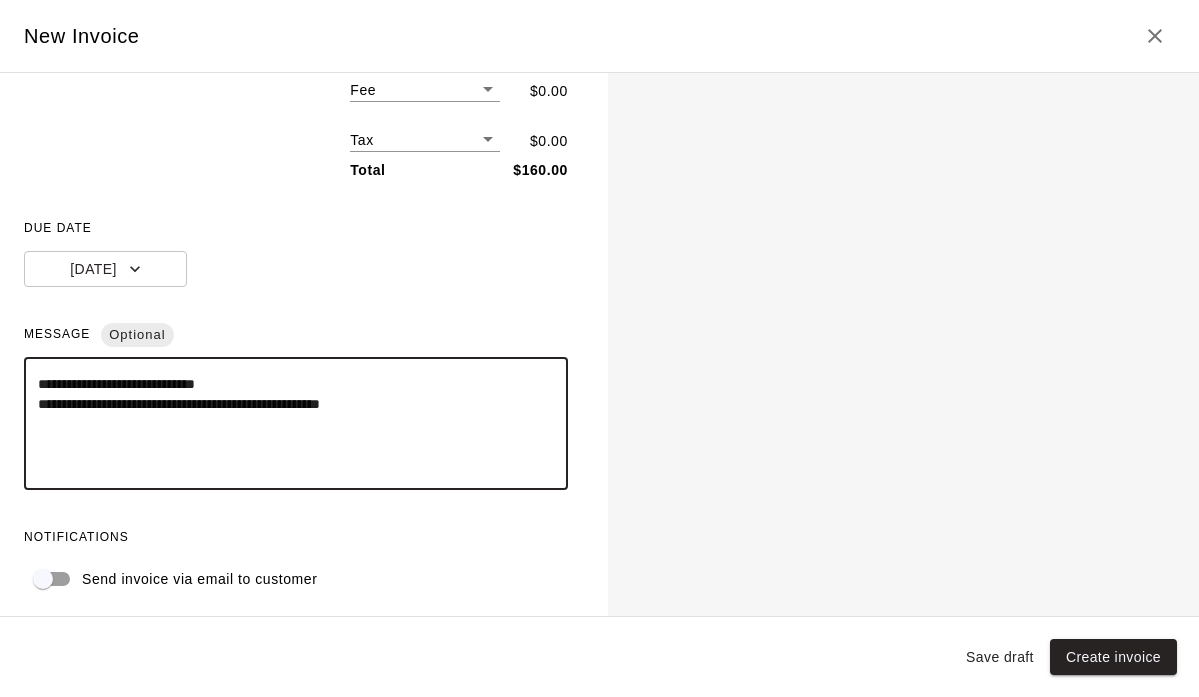 type on "**********" 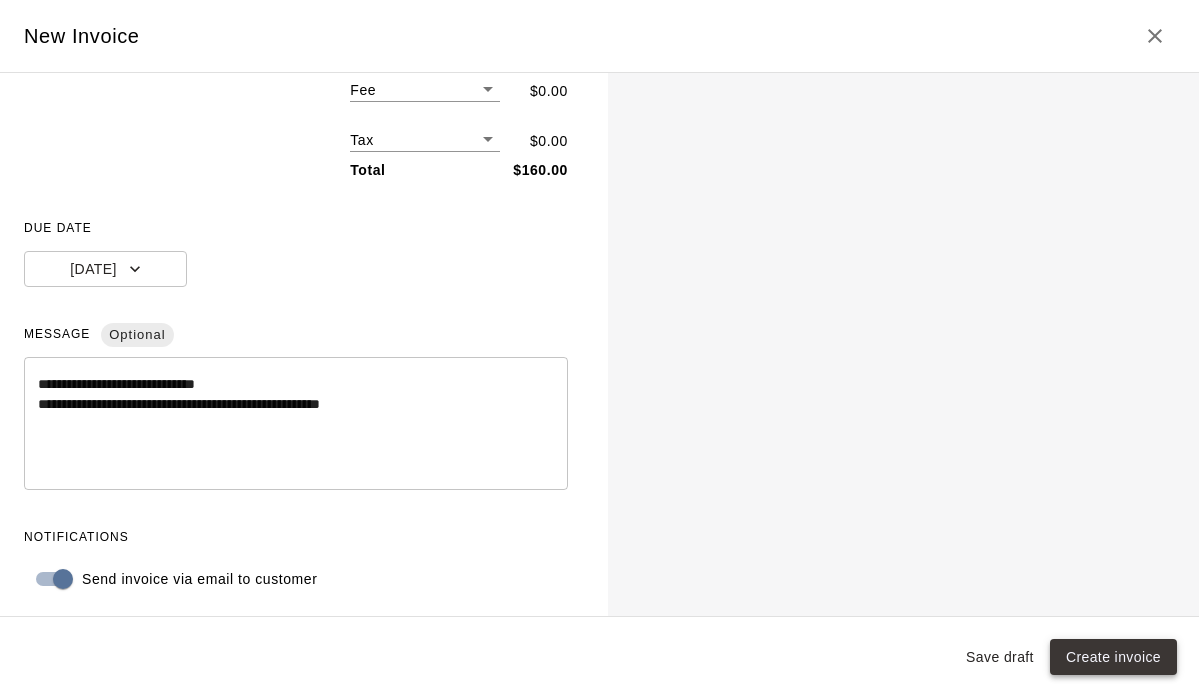 click on "Create invoice" at bounding box center (1113, 657) 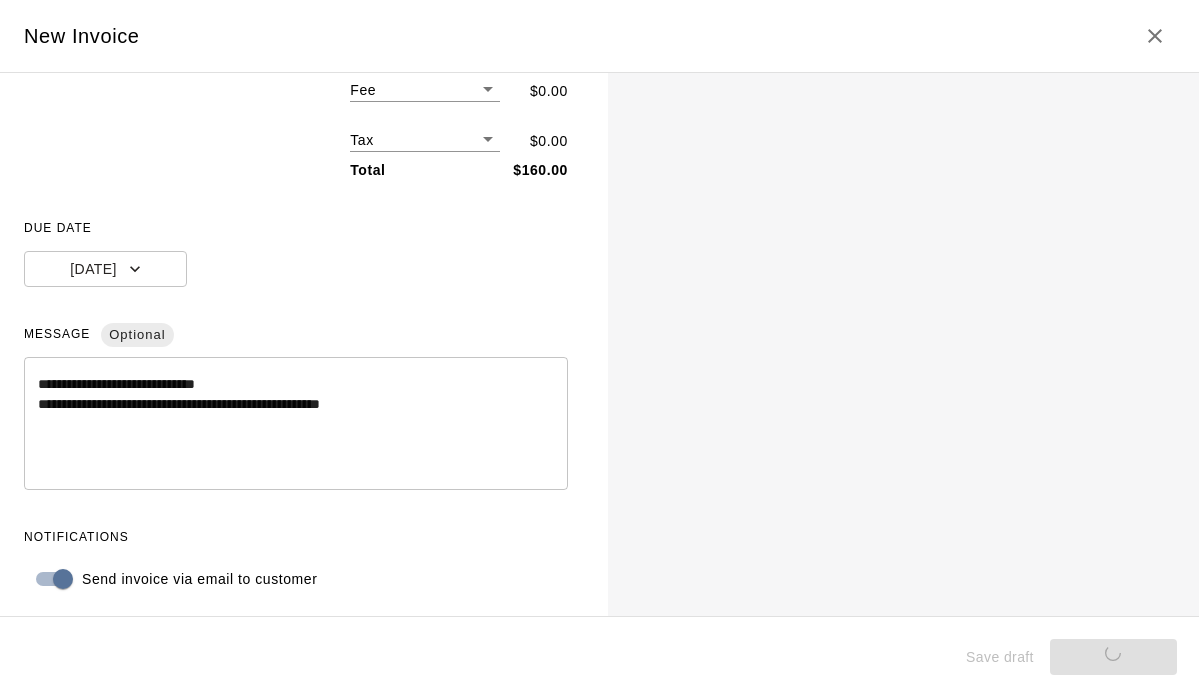 type 